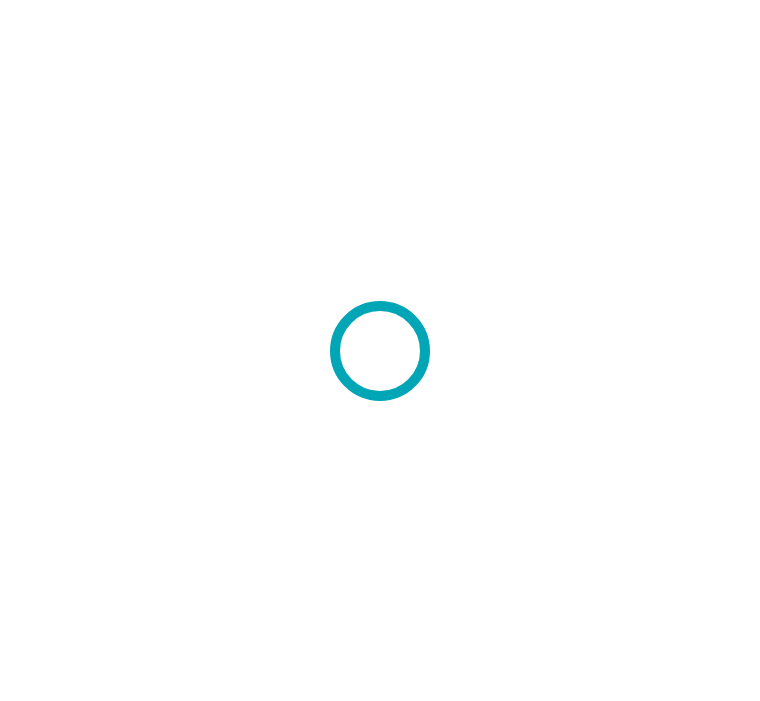 scroll, scrollTop: 0, scrollLeft: 0, axis: both 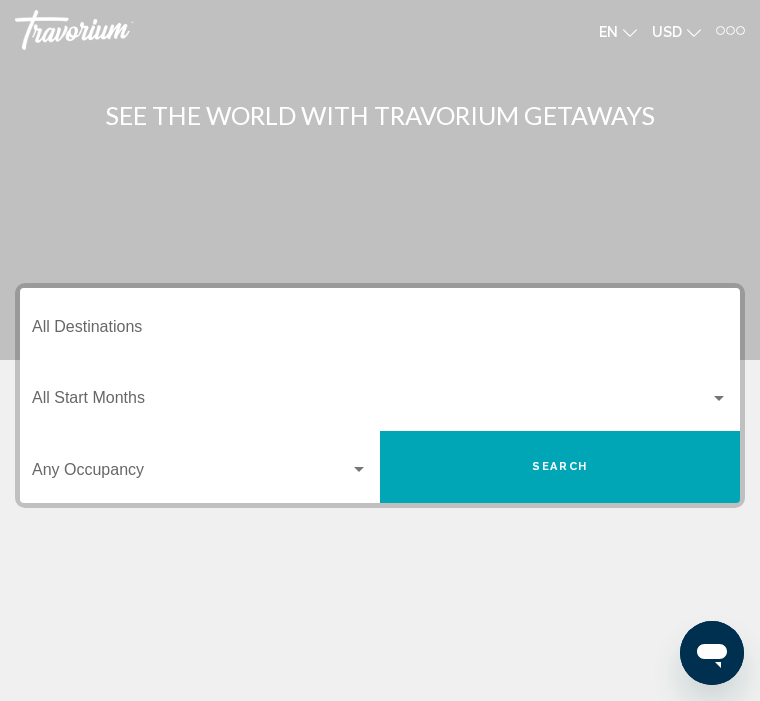 click on "Destination All Destinations" at bounding box center (380, 331) 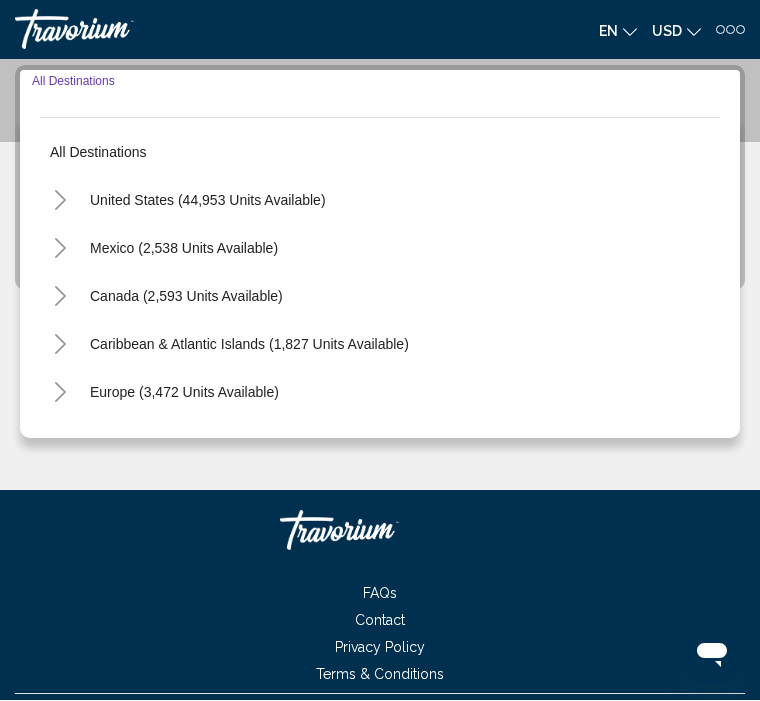 scroll, scrollTop: 218, scrollLeft: 0, axis: vertical 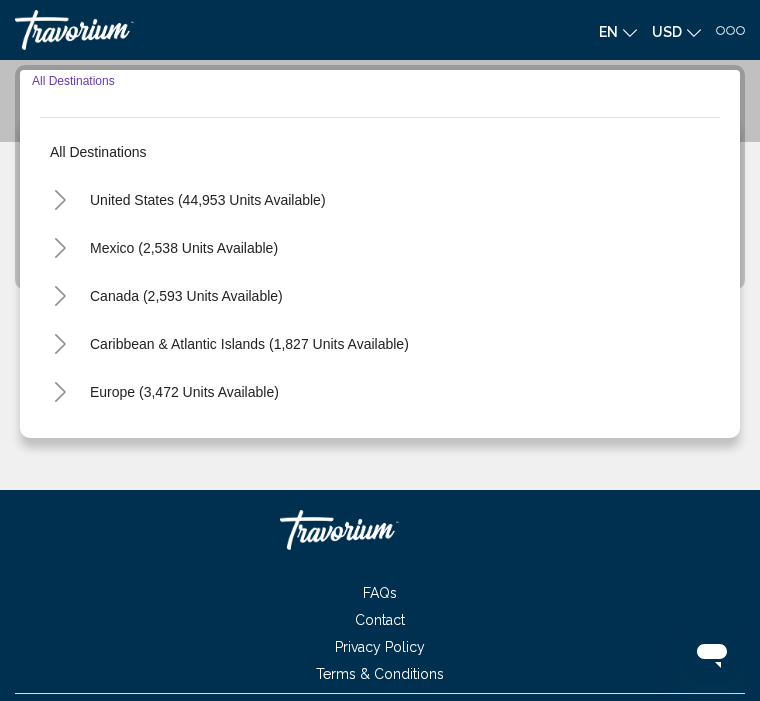 click 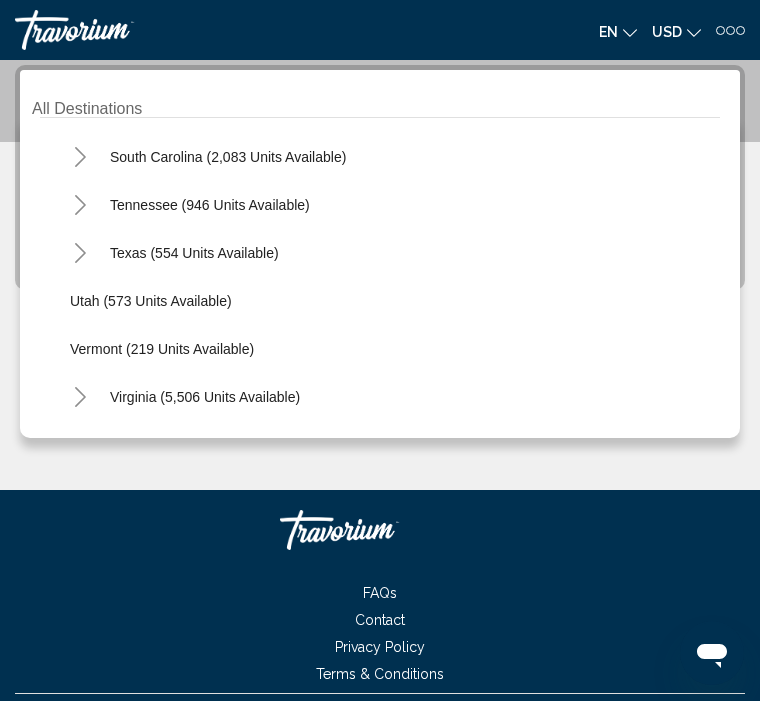 scroll, scrollTop: 1627, scrollLeft: 0, axis: vertical 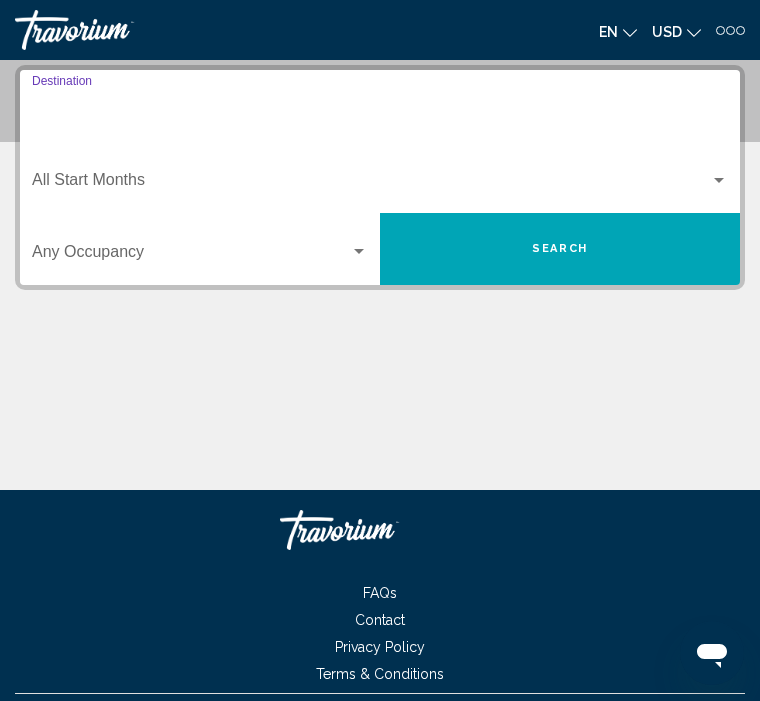 type on "**********" 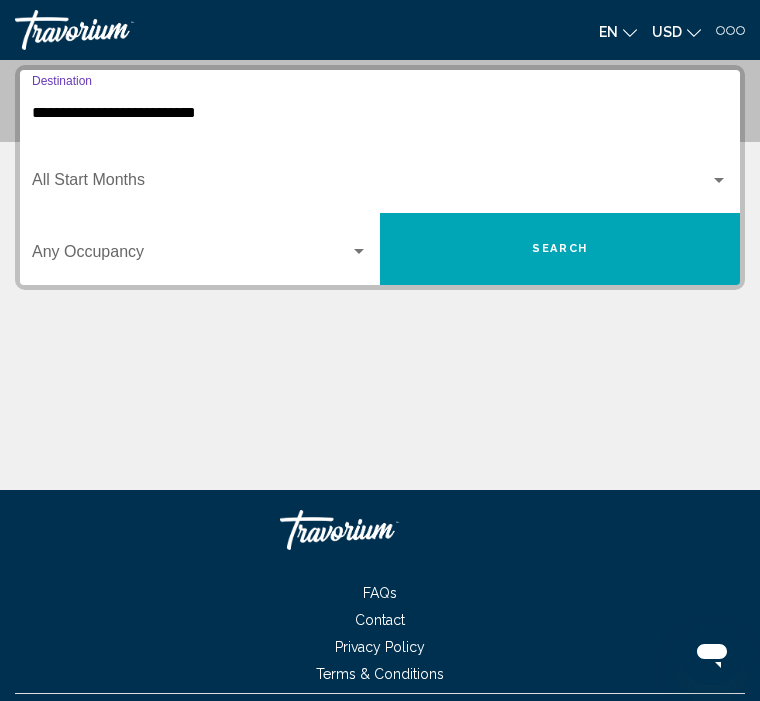 click at bounding box center (371, 184) 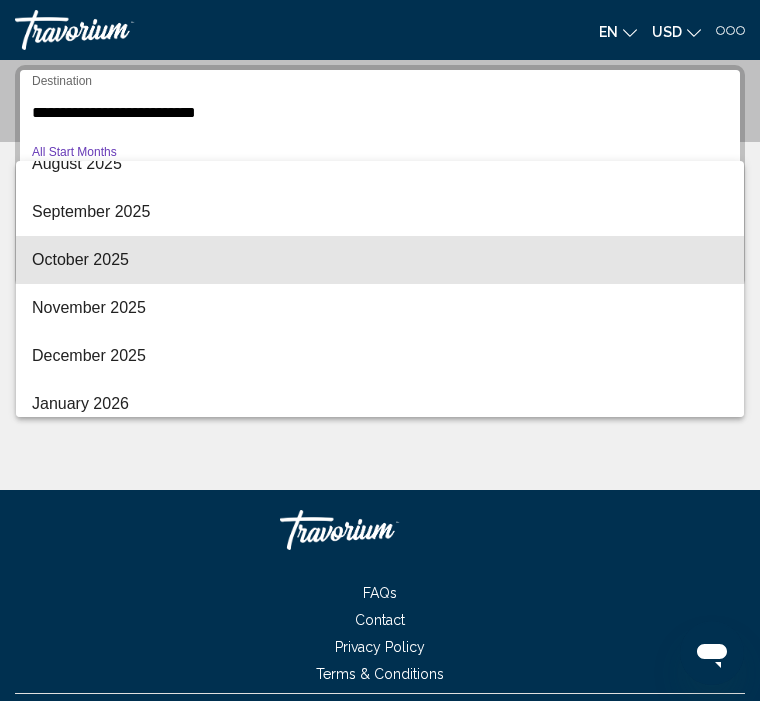 scroll, scrollTop: 70, scrollLeft: 0, axis: vertical 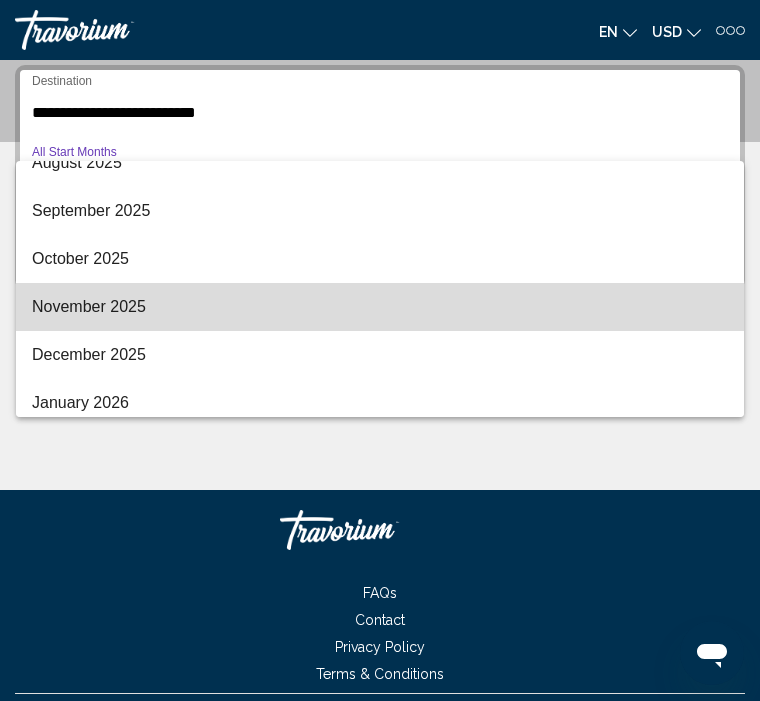 click on "November 2025" at bounding box center [380, 307] 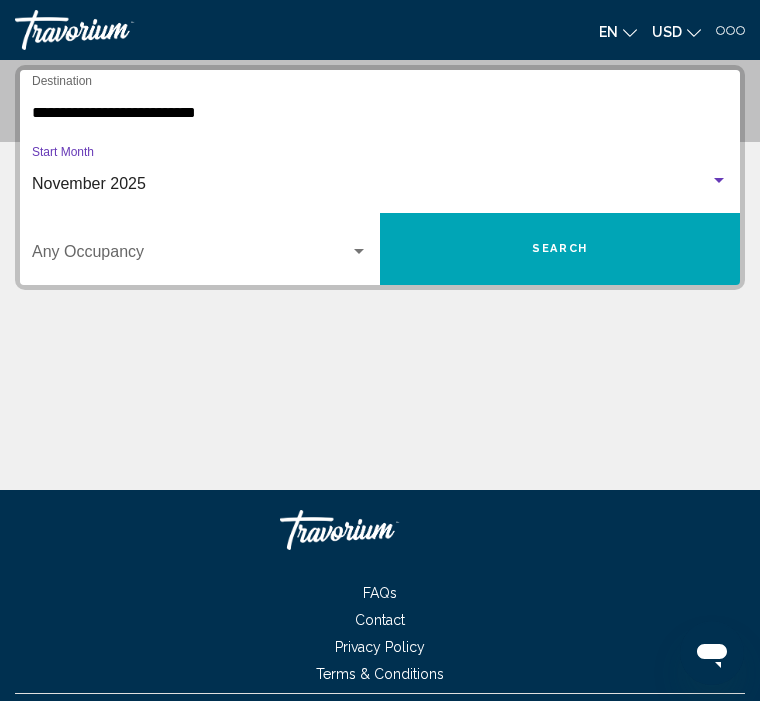 click at bounding box center [191, 256] 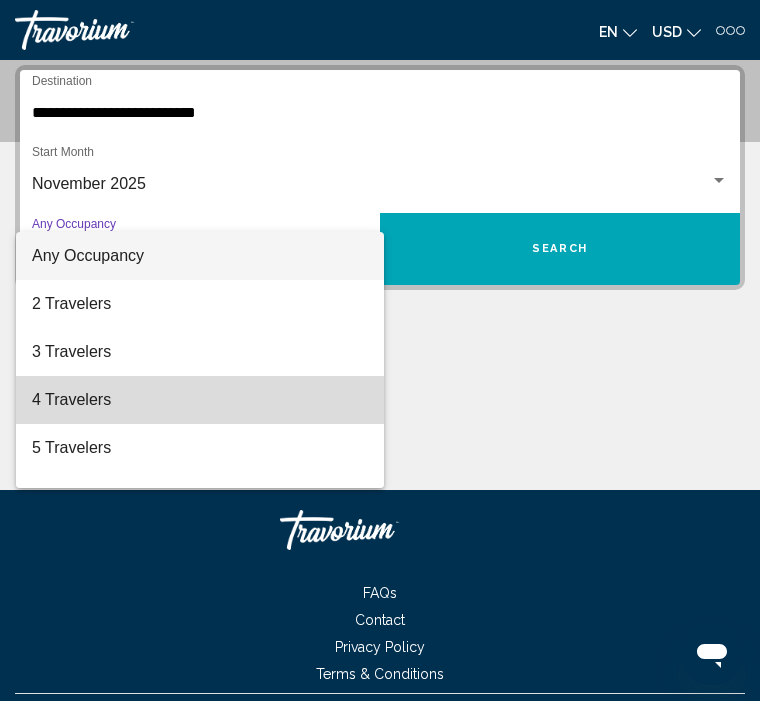 click on "4 Travelers" at bounding box center (200, 400) 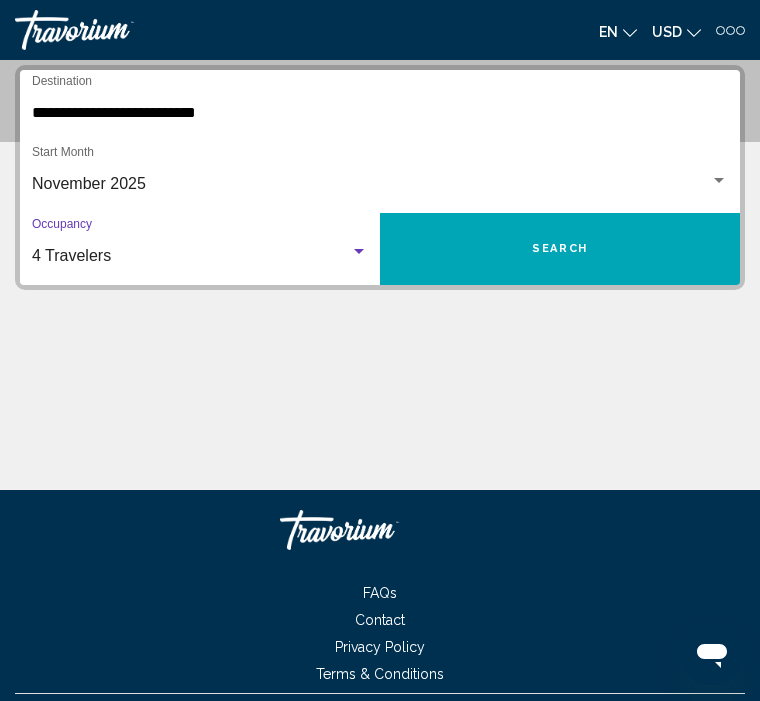 click on "Search" at bounding box center (560, 248) 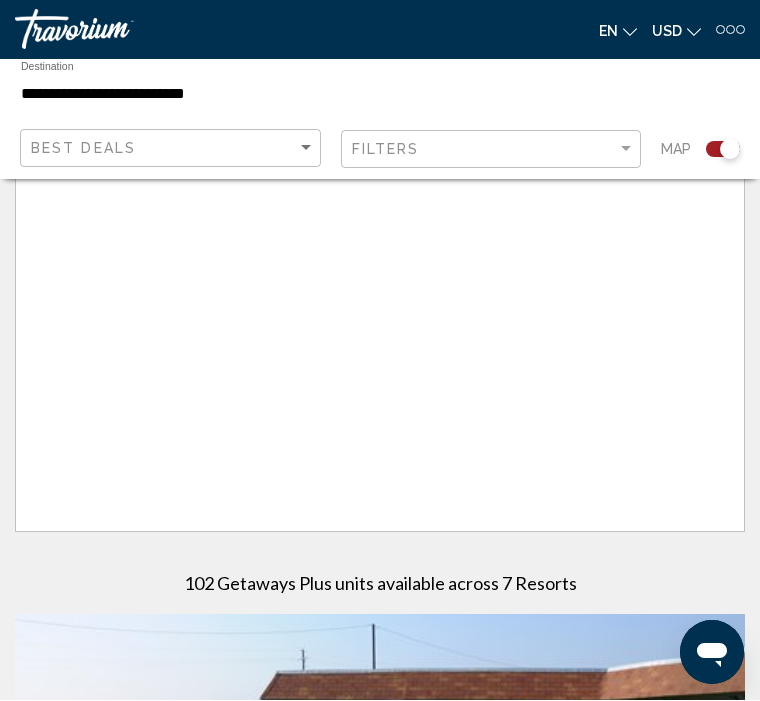 scroll, scrollTop: 68, scrollLeft: 0, axis: vertical 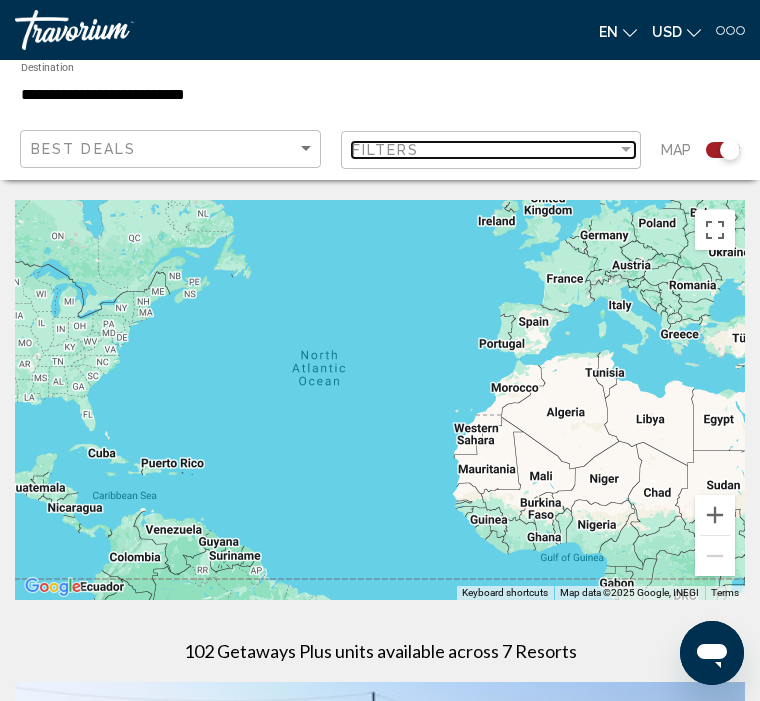 click on "Filters" at bounding box center (485, 150) 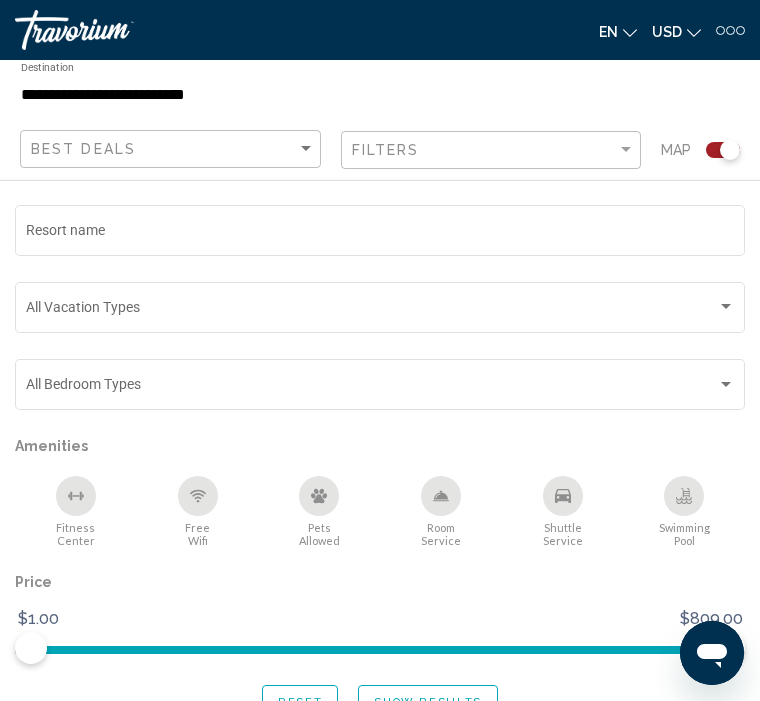 click on "Resort name" at bounding box center (380, 234) 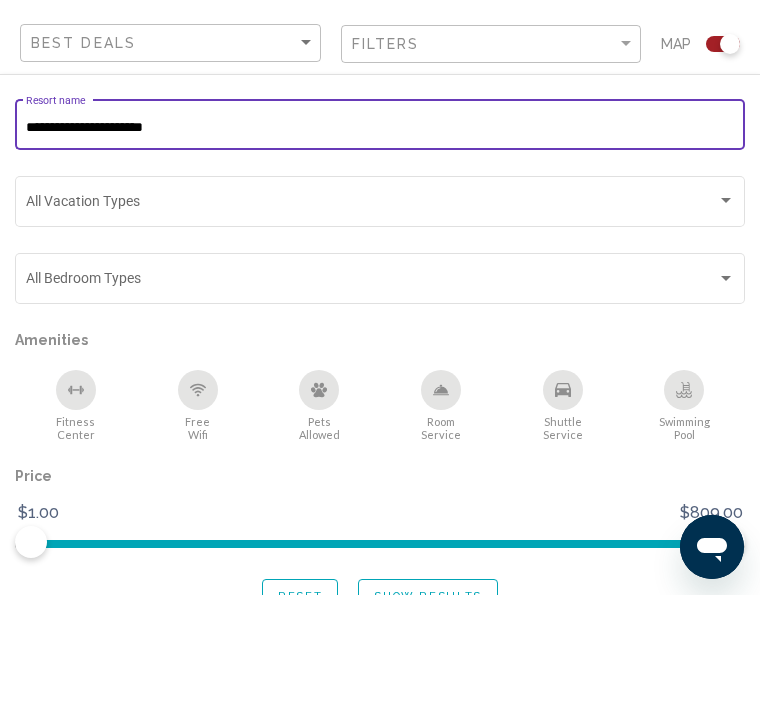 type on "**********" 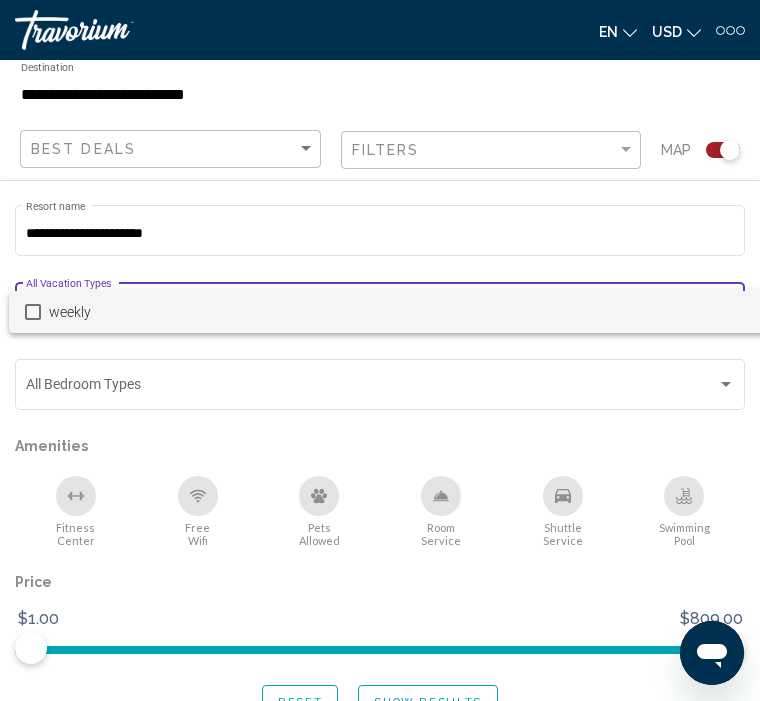 scroll, scrollTop: 239, scrollLeft: 0, axis: vertical 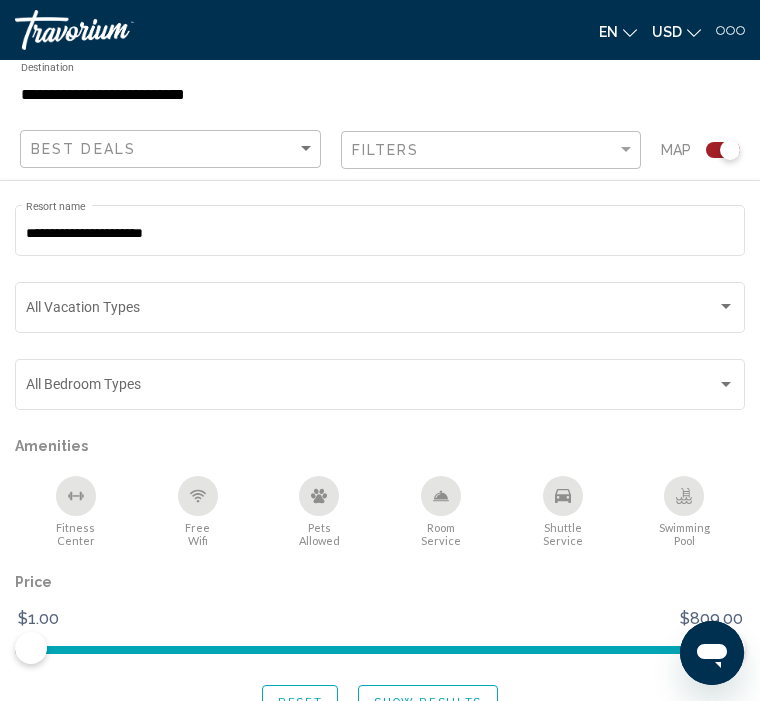 click at bounding box center [371, 311] 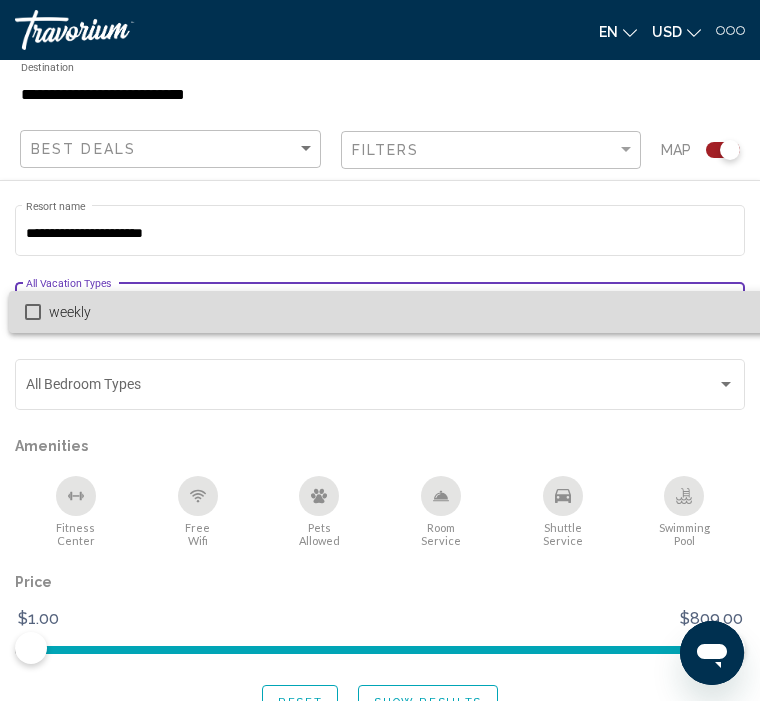 click on "weekly" at bounding box center (407, 312) 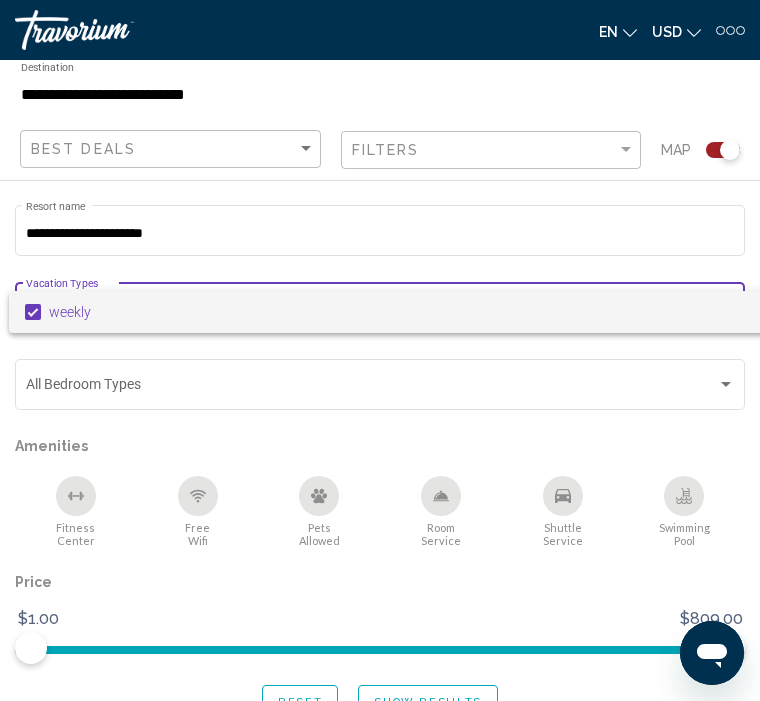 click at bounding box center [380, 350] 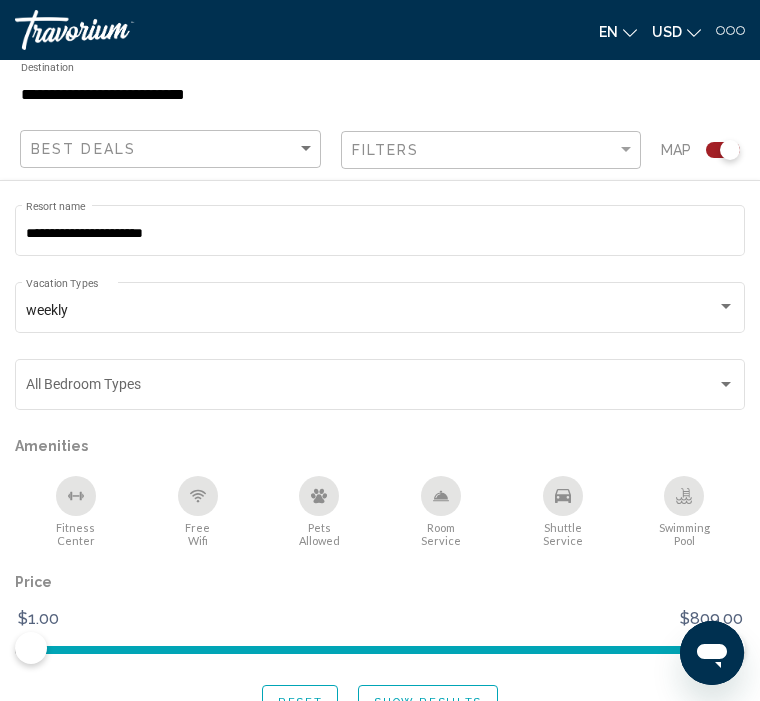 click at bounding box center (726, 384) 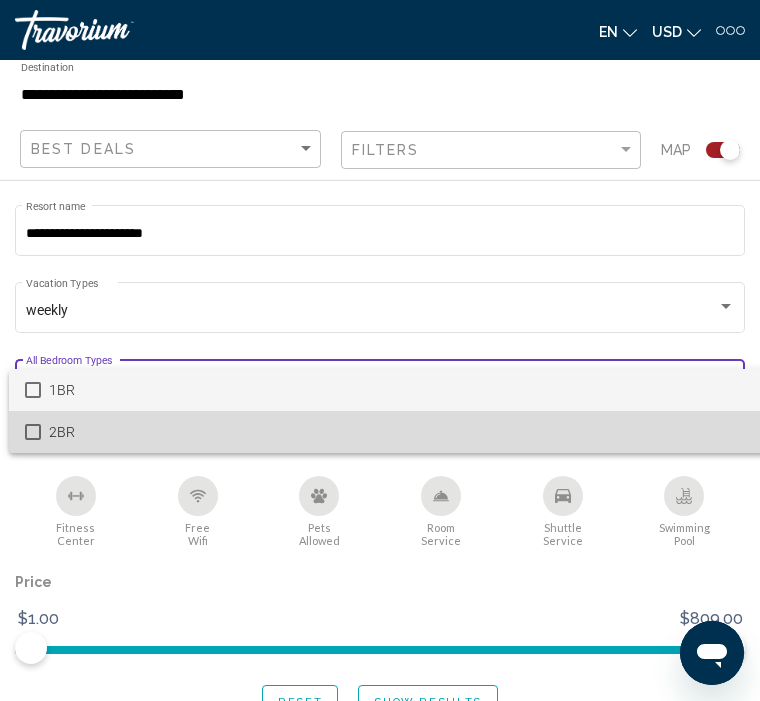click on "2BR" at bounding box center (407, 432) 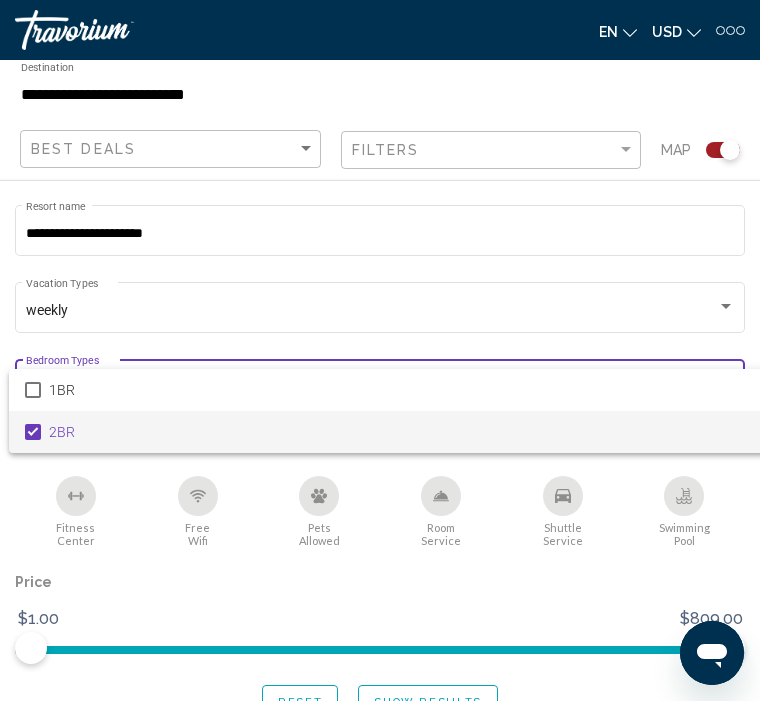 click at bounding box center [380, 350] 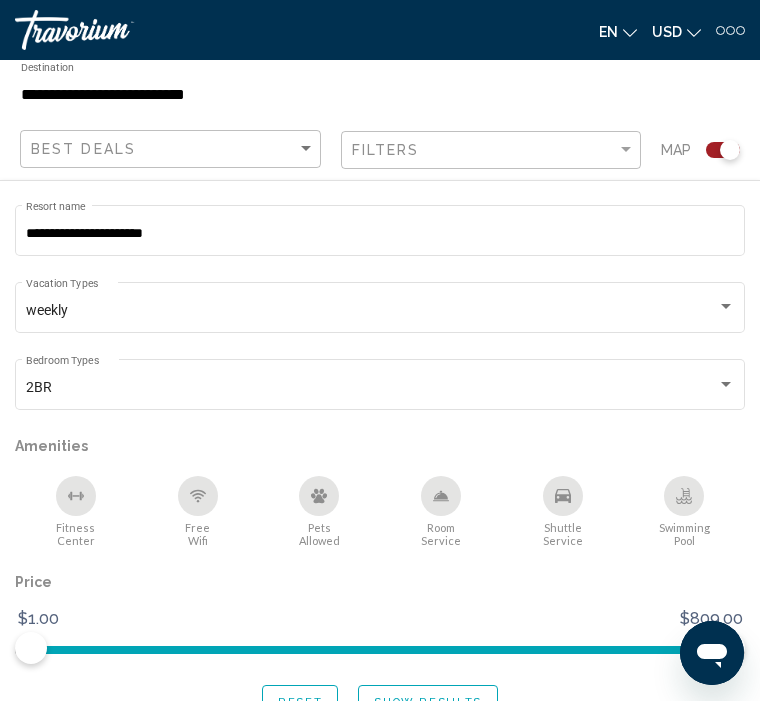 click at bounding box center [726, 307] 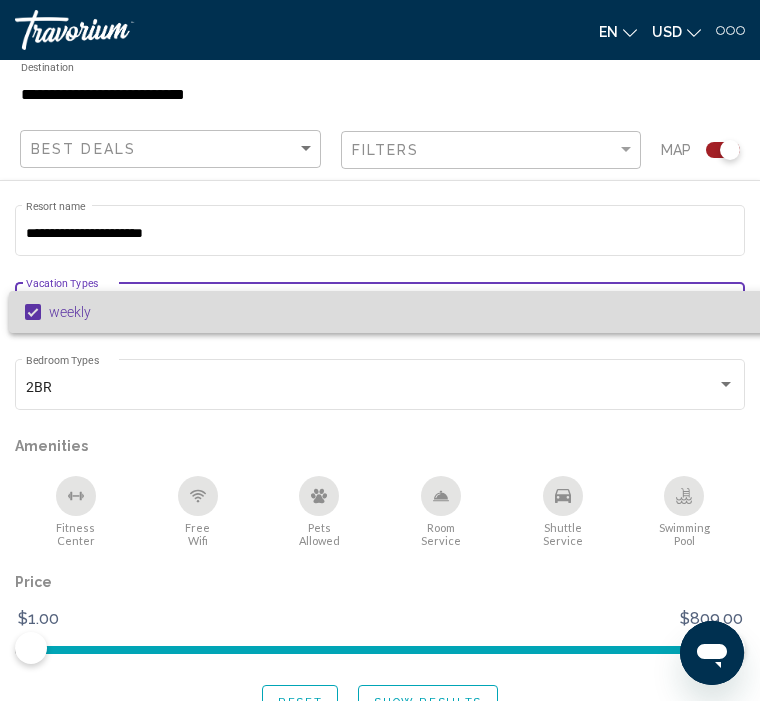 click on "weekly" at bounding box center (407, 312) 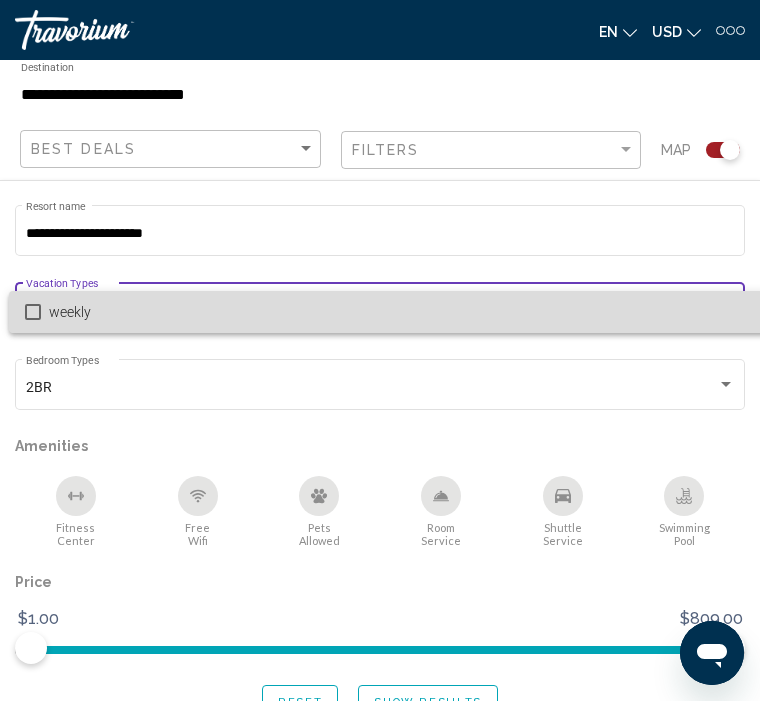 click on "weekly" at bounding box center [395, 312] 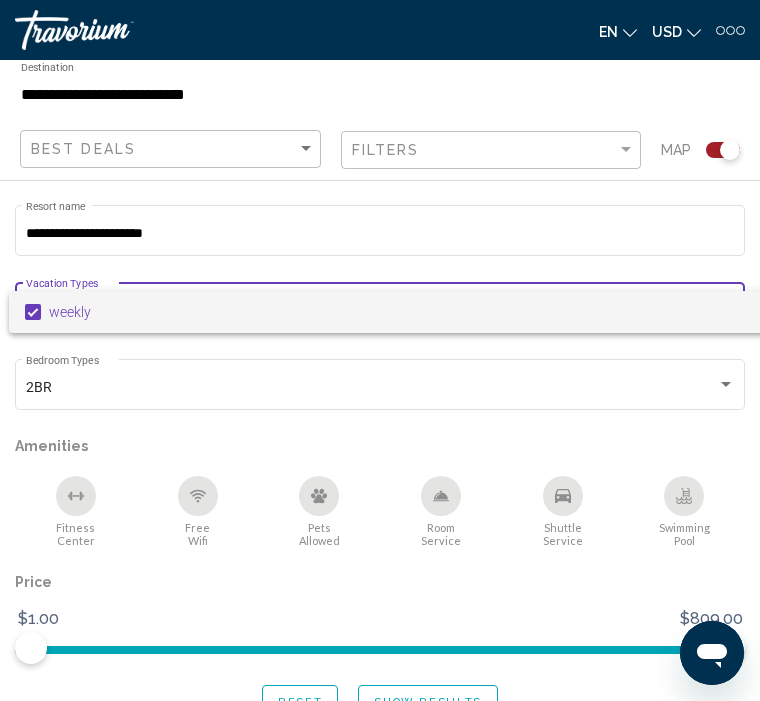 click at bounding box center (380, 350) 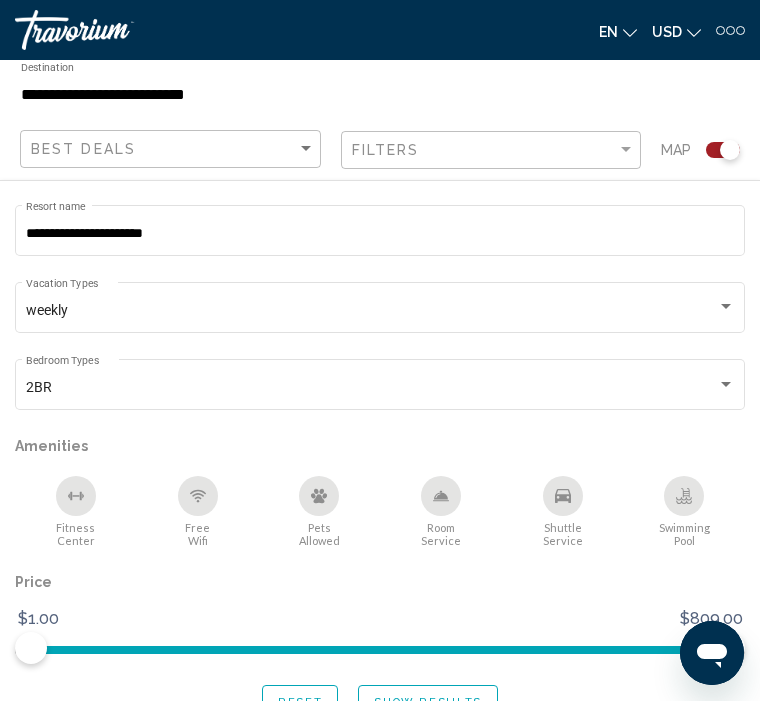 click on "Show Results" 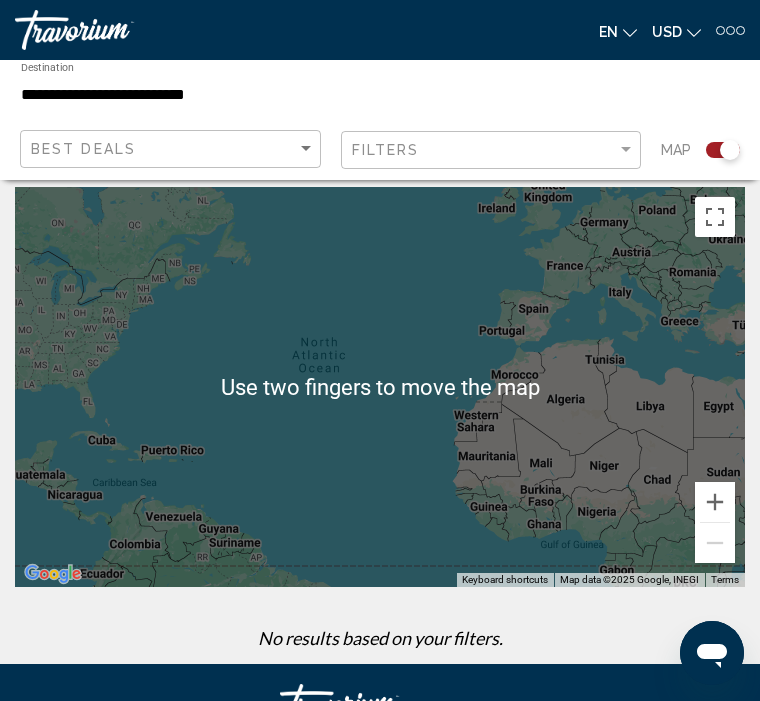 scroll, scrollTop: 0, scrollLeft: 0, axis: both 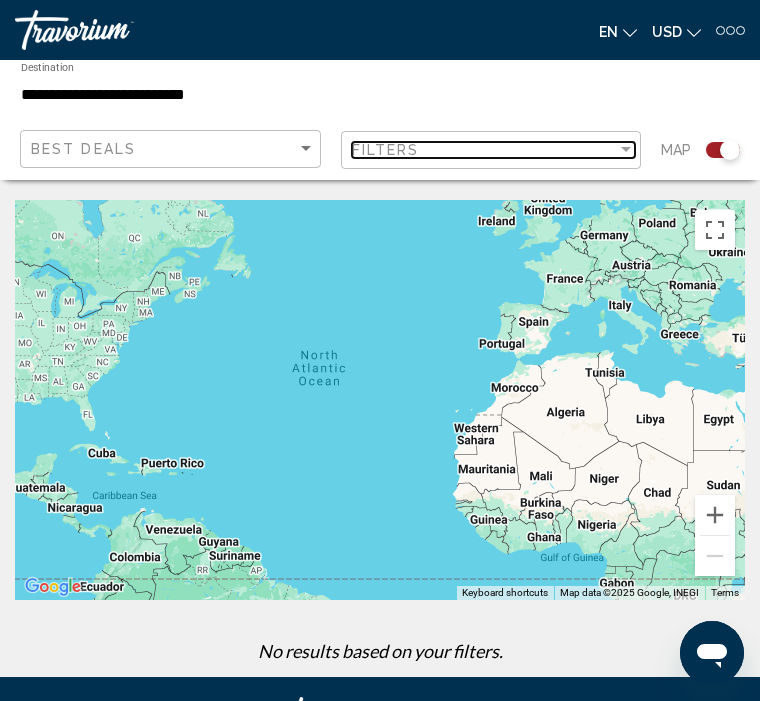 click at bounding box center [626, 150] 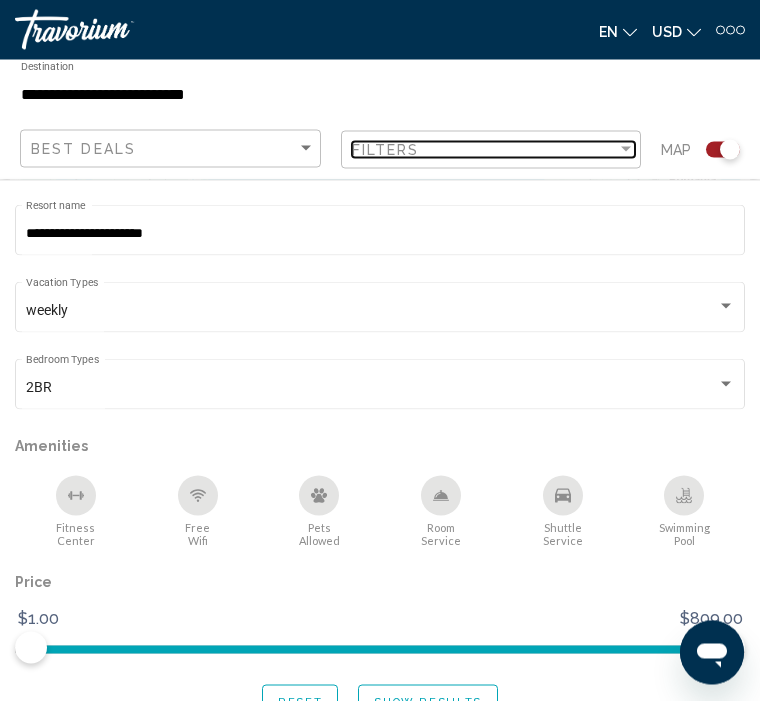 scroll, scrollTop: 105, scrollLeft: 0, axis: vertical 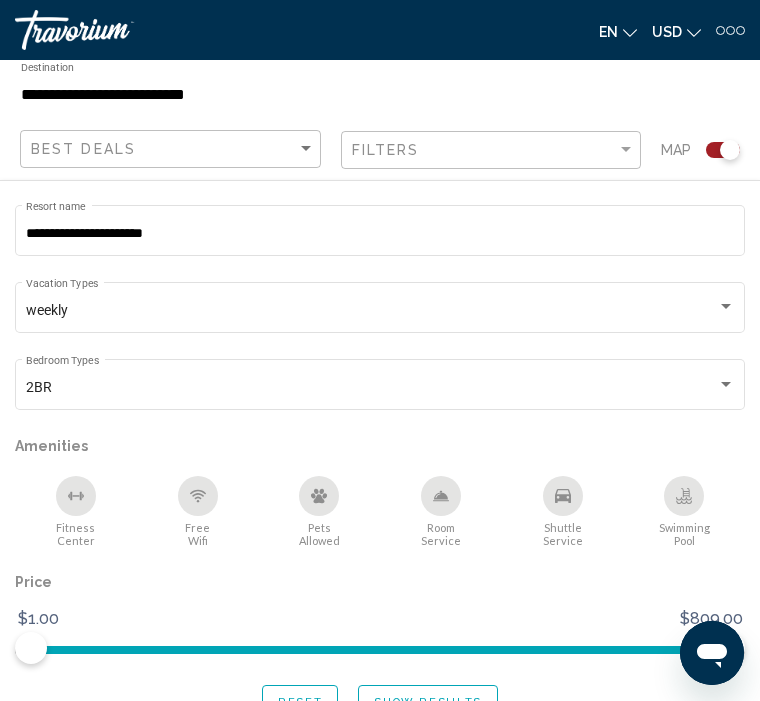 click on "Show Results" 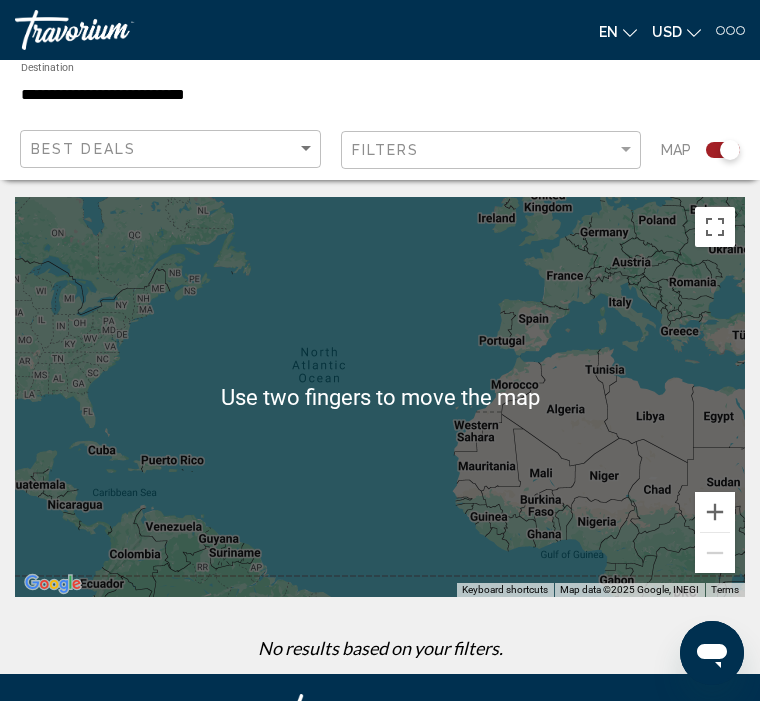 scroll, scrollTop: 0, scrollLeft: 0, axis: both 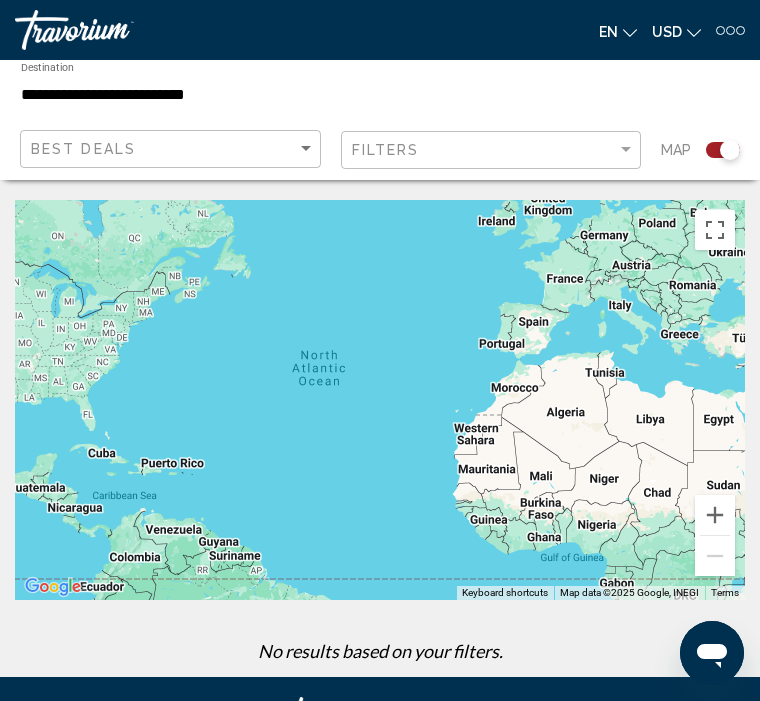 click at bounding box center [380, 400] 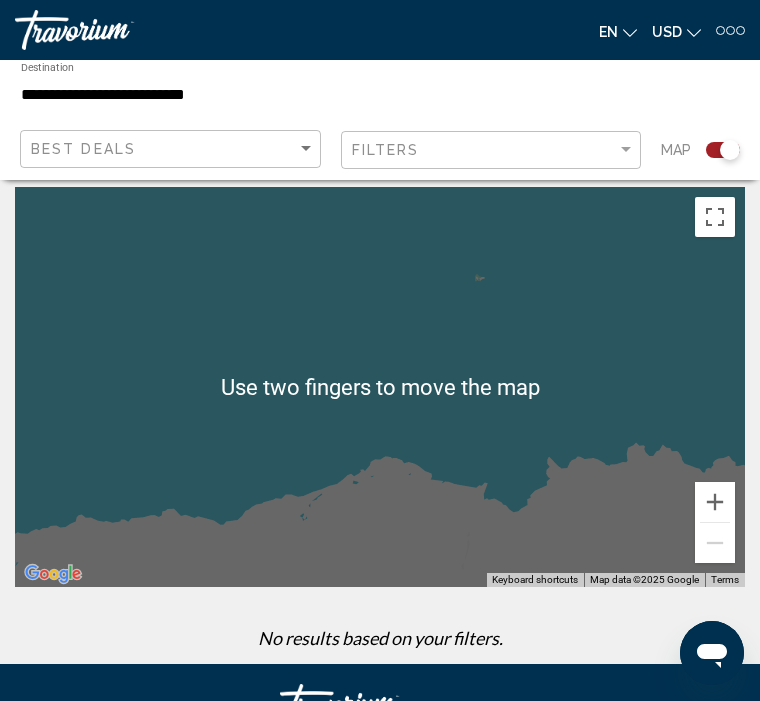scroll, scrollTop: 0, scrollLeft: 0, axis: both 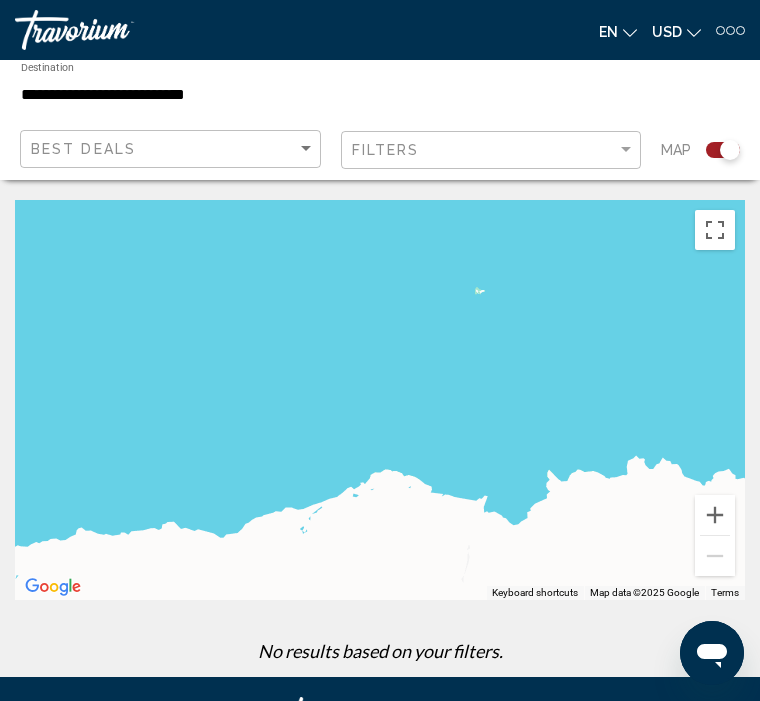 click at bounding box center (380, 400) 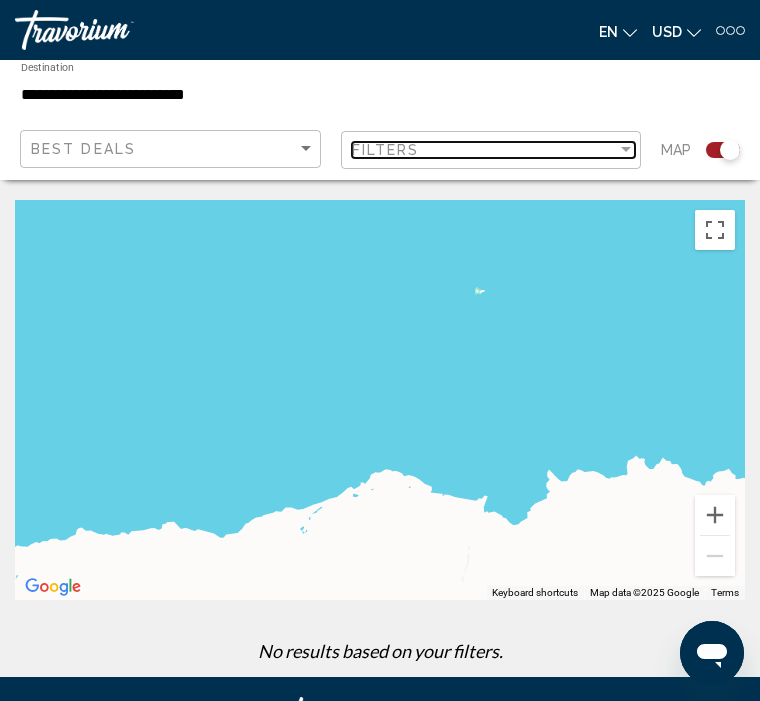 click at bounding box center [626, 150] 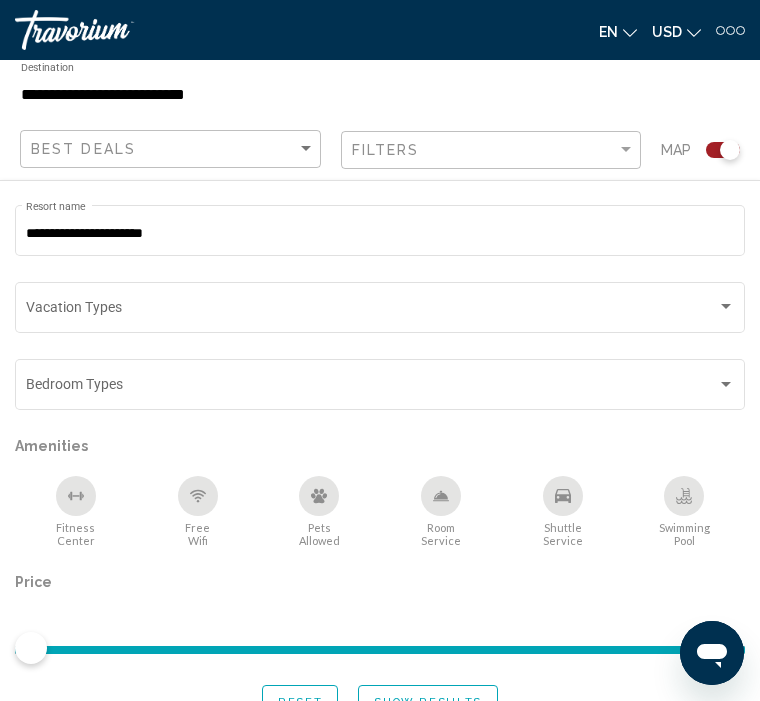click at bounding box center [371, 311] 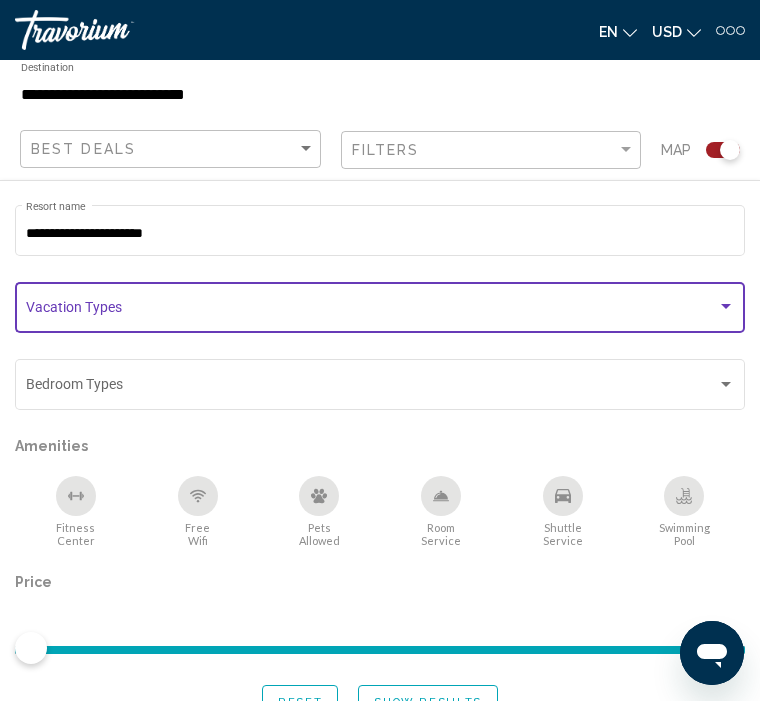 click at bounding box center (726, 307) 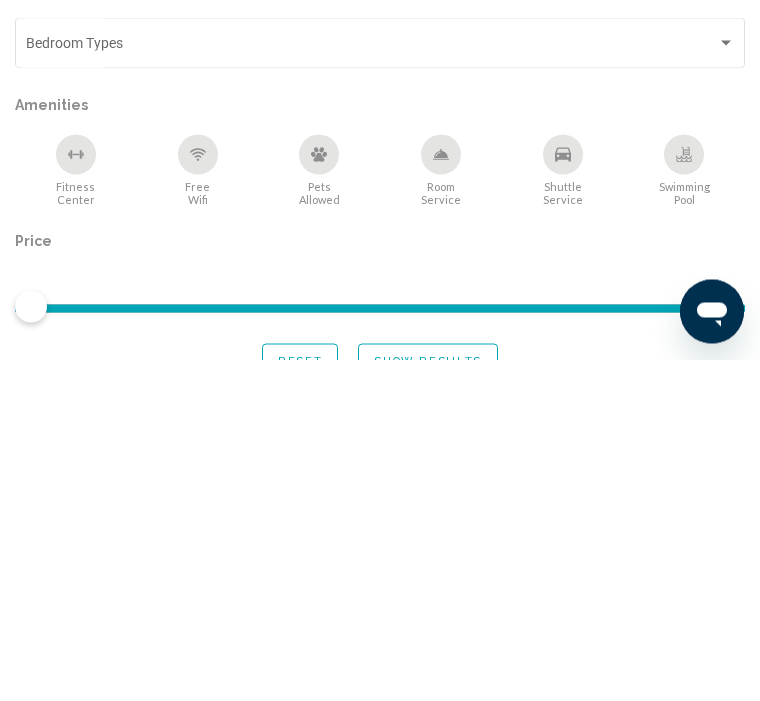 scroll, scrollTop: 236, scrollLeft: 0, axis: vertical 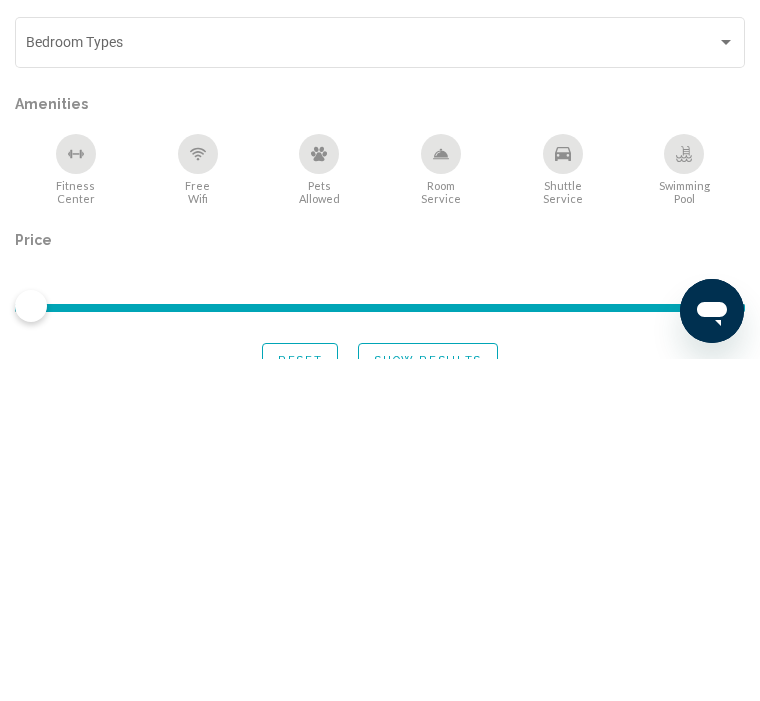 click on "**********" 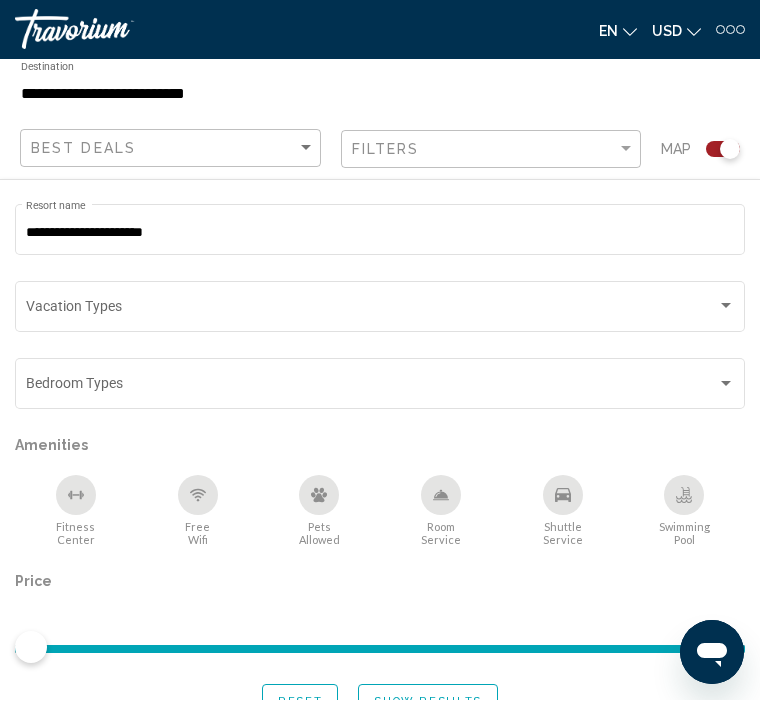 click on "Show Results" 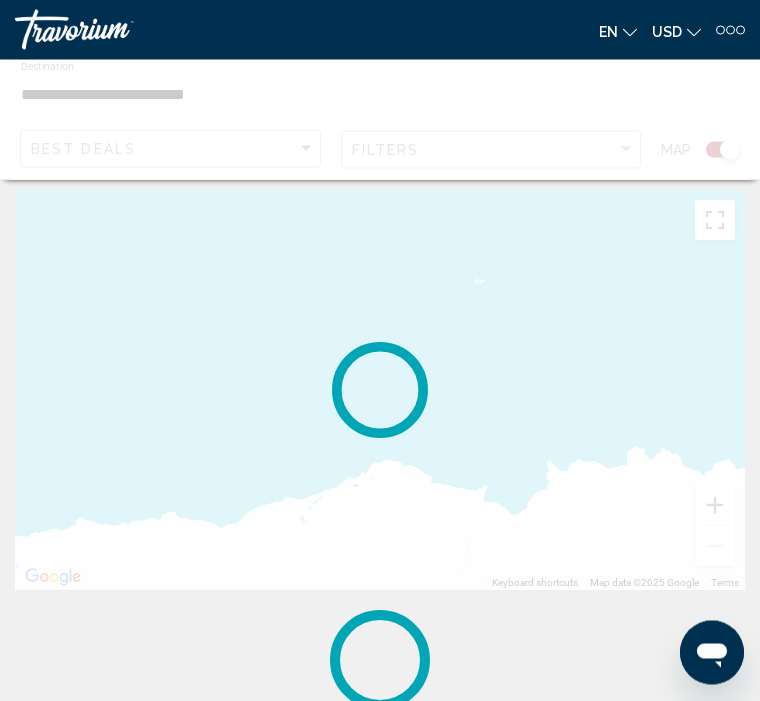 scroll, scrollTop: 0, scrollLeft: 0, axis: both 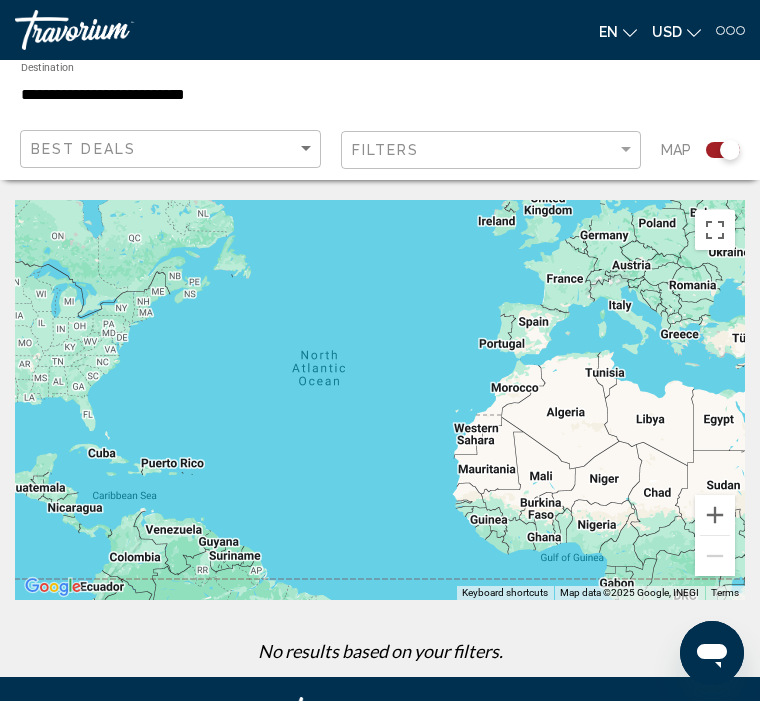 click on "**********" at bounding box center (257, 95) 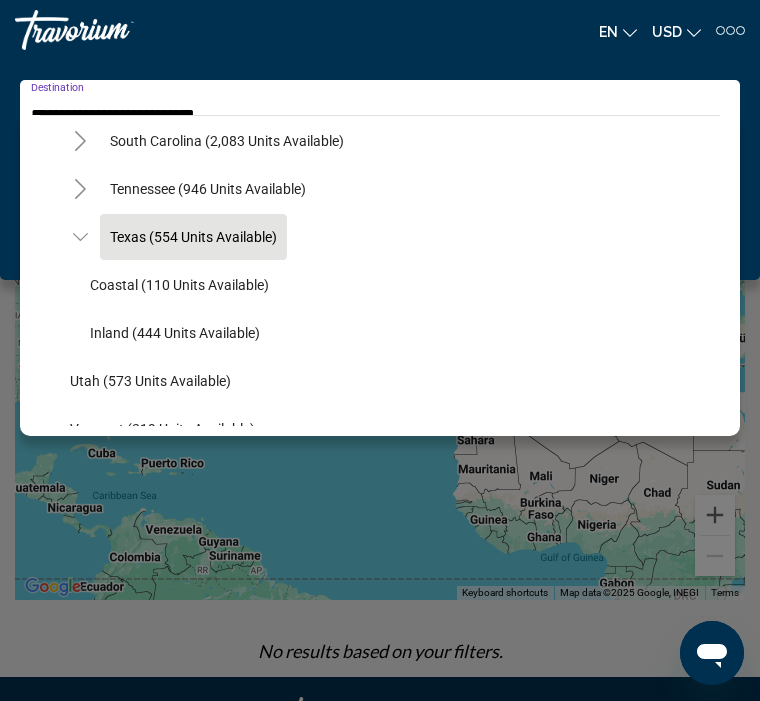 scroll, scrollTop: 1642, scrollLeft: 0, axis: vertical 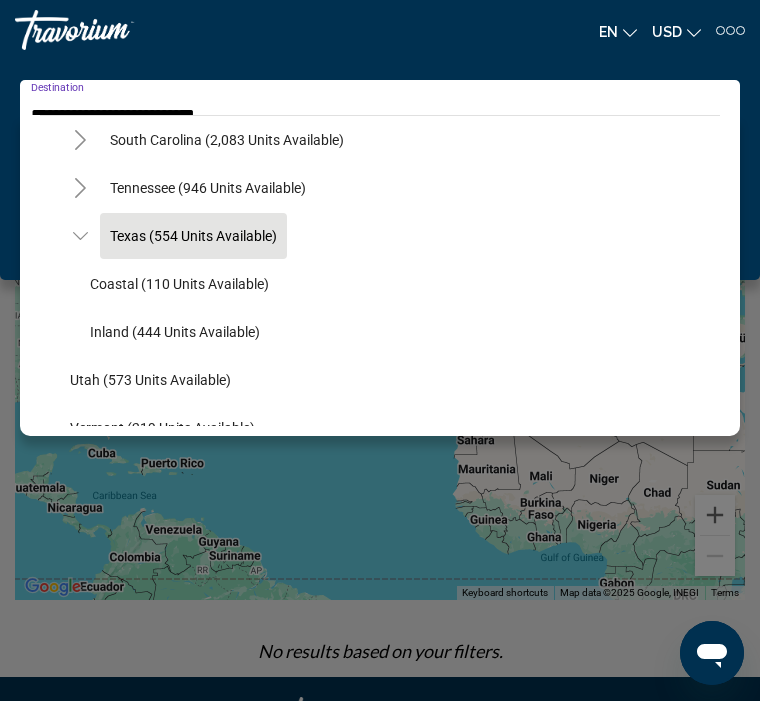 click on "Coastal (110 units available)" 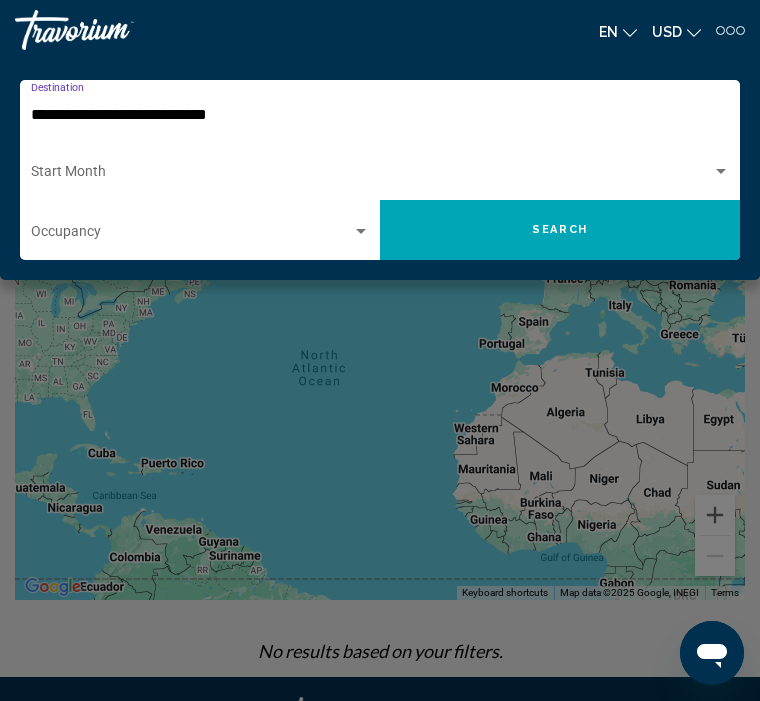 click on "Search" 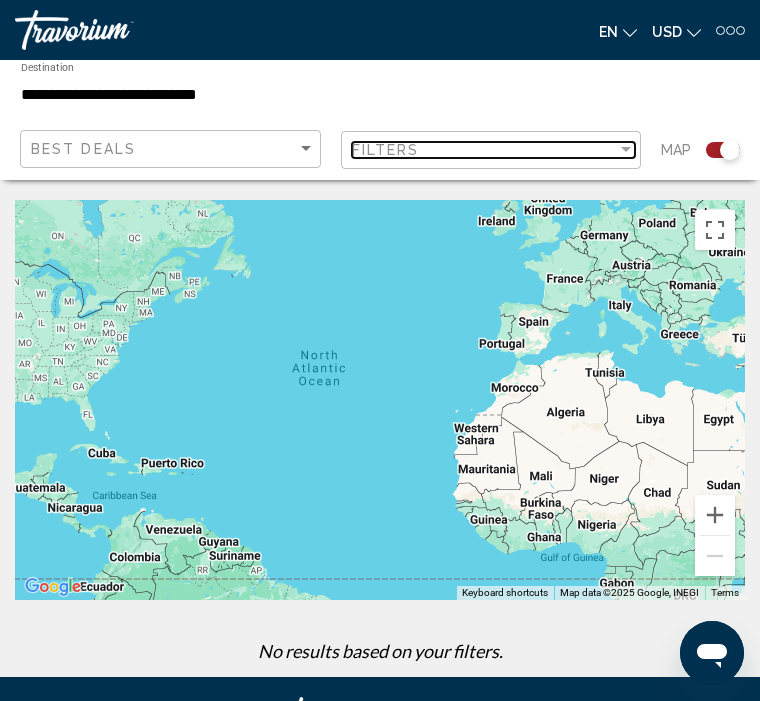 click at bounding box center (626, 150) 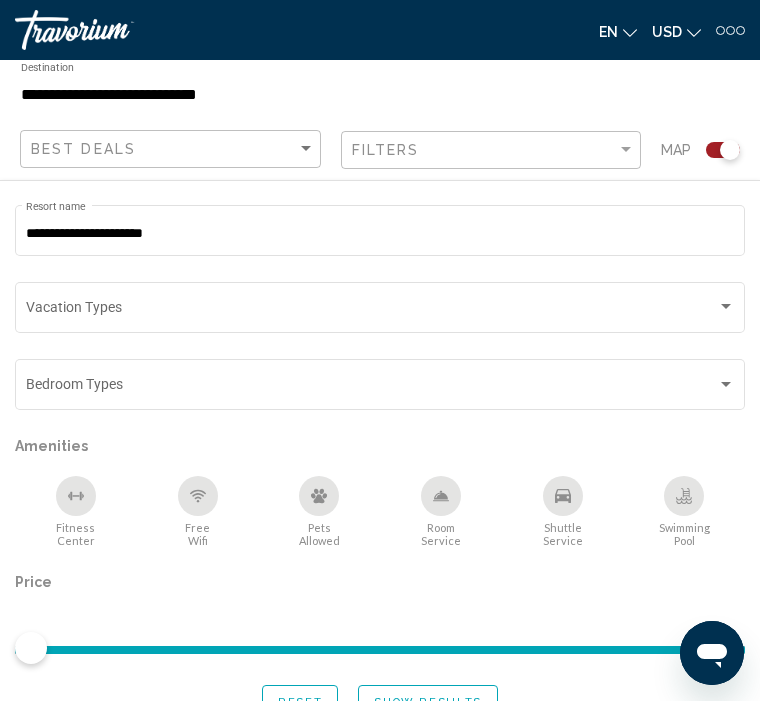 click on "Show Results" 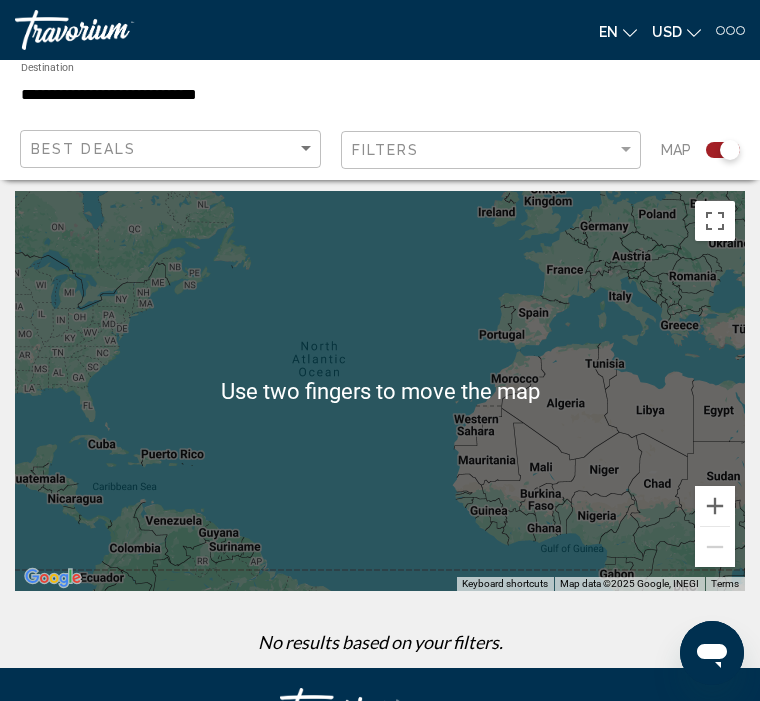 scroll, scrollTop: 0, scrollLeft: 0, axis: both 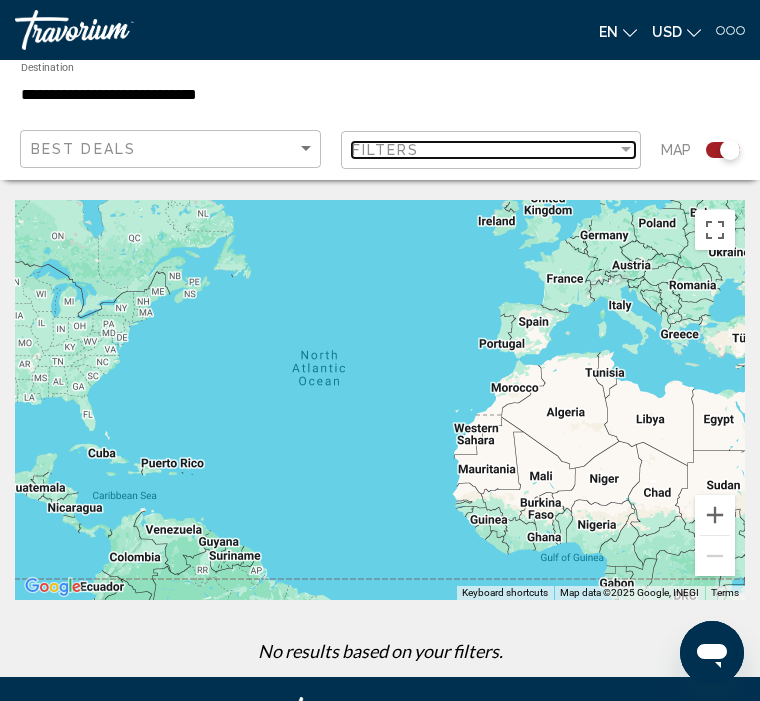 click at bounding box center (626, 150) 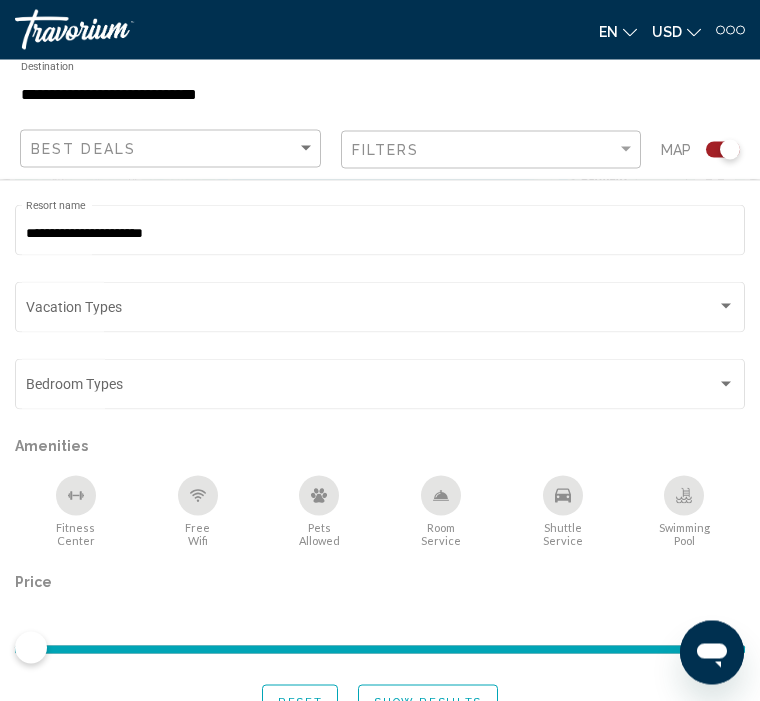 click on "Show Results" 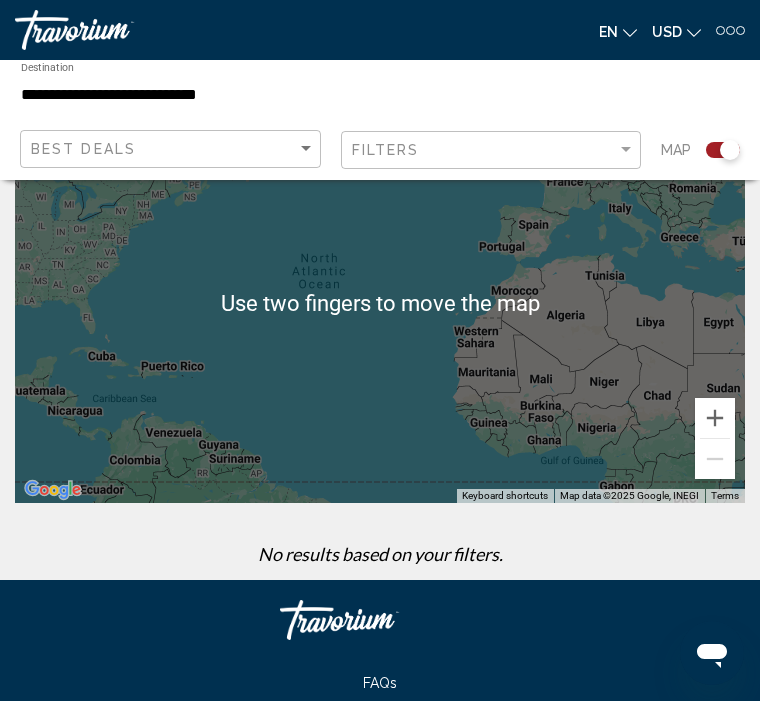 scroll, scrollTop: 111, scrollLeft: 0, axis: vertical 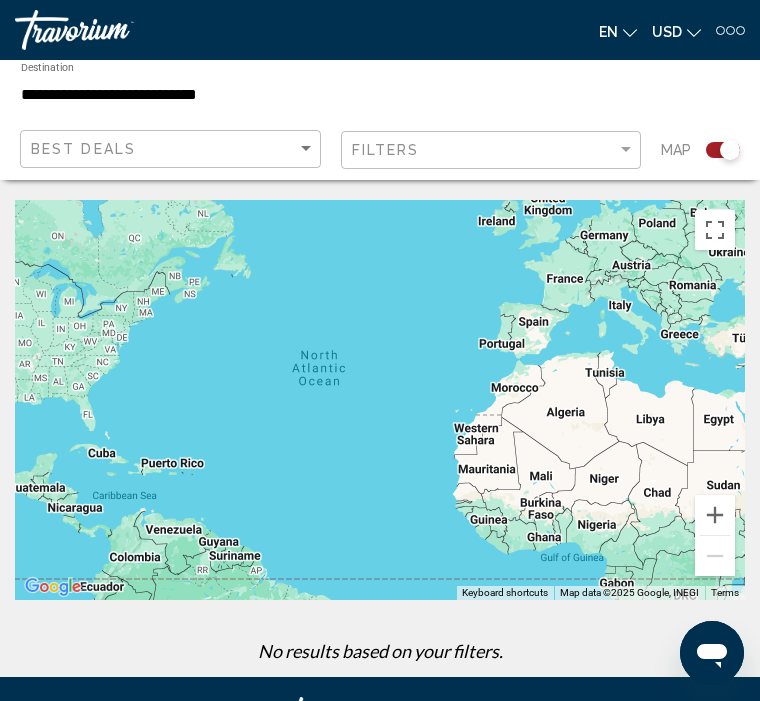 click on "**********" at bounding box center [257, 95] 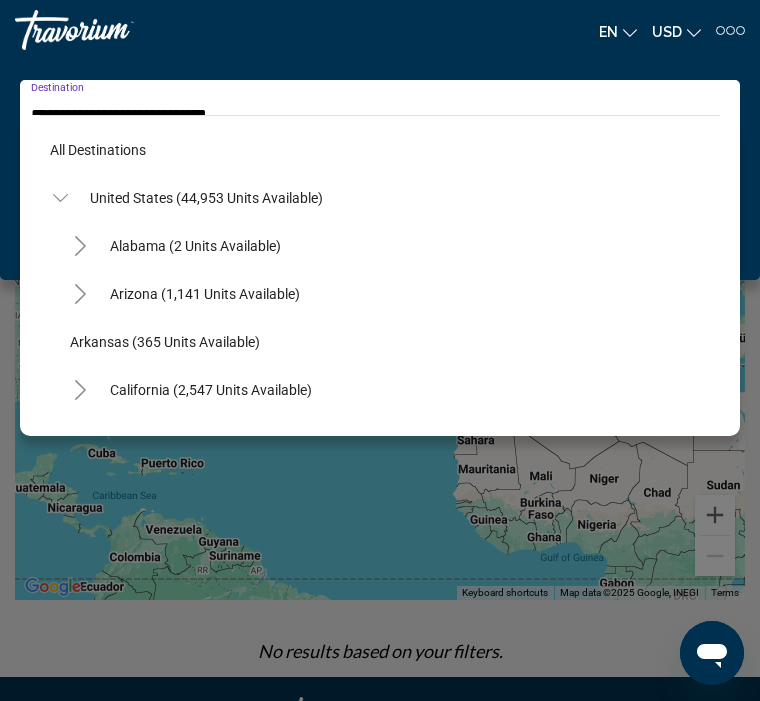 scroll, scrollTop: 1655, scrollLeft: 0, axis: vertical 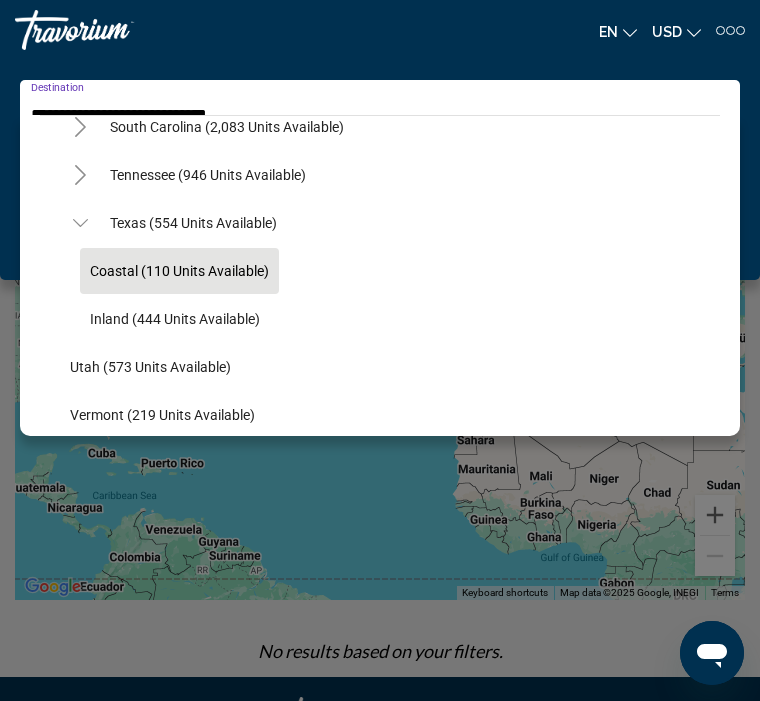 click on "Inland (444 units available)" 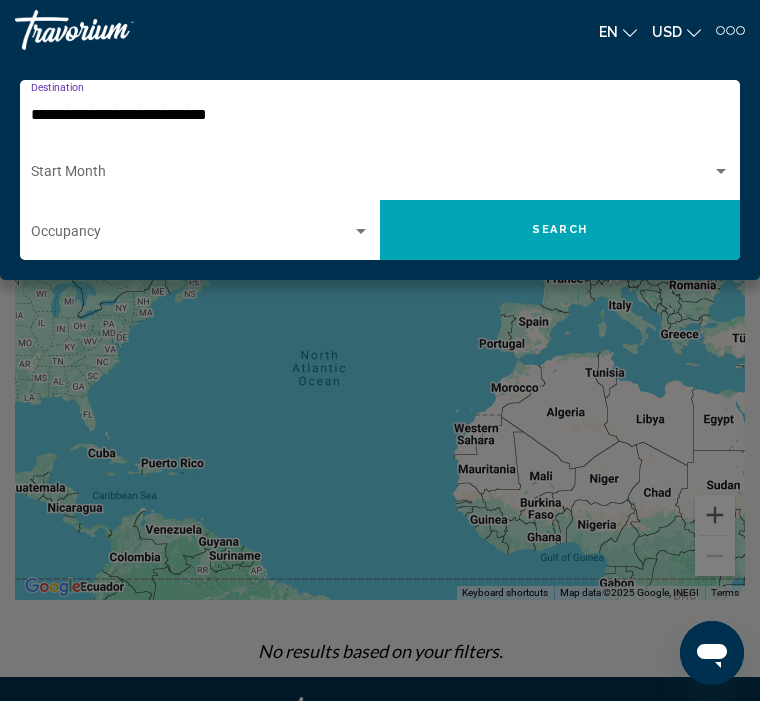 type on "**********" 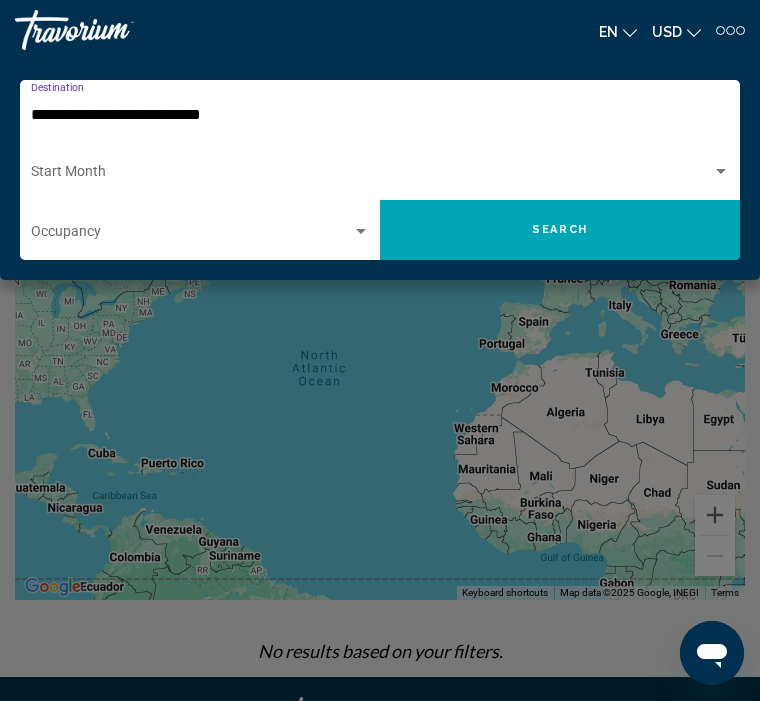 click at bounding box center (380, 176) 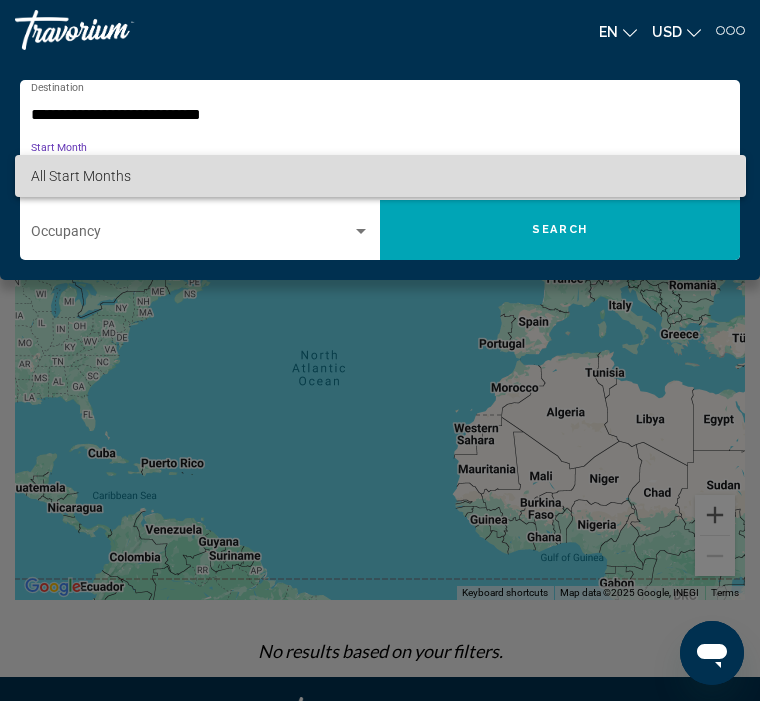 click on "All Start Months" at bounding box center [81, 176] 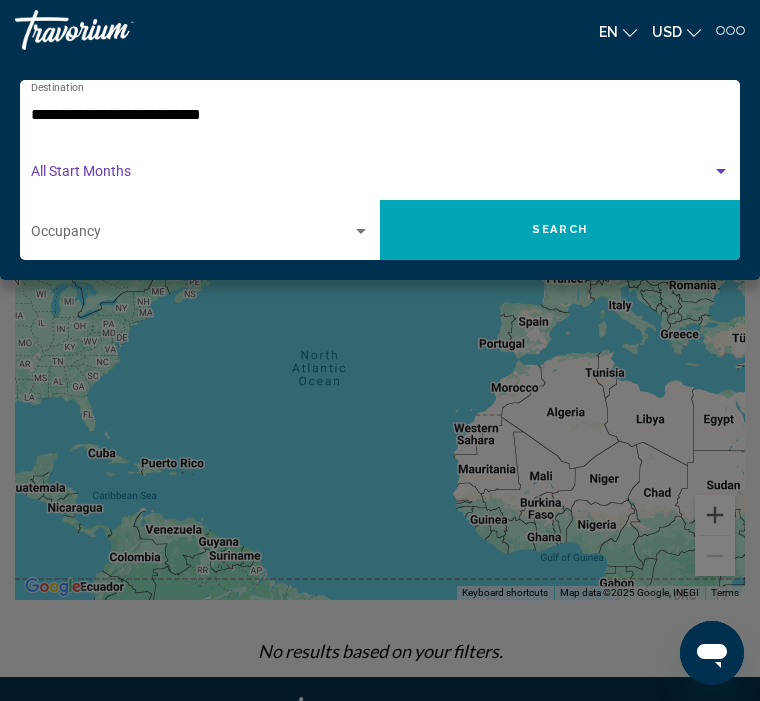 click at bounding box center (371, 176) 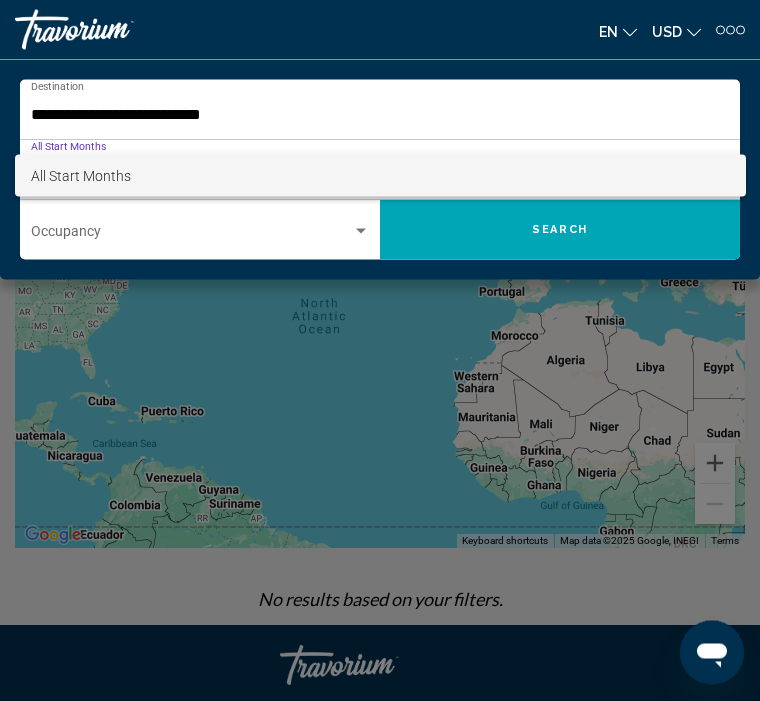 scroll, scrollTop: 48, scrollLeft: 0, axis: vertical 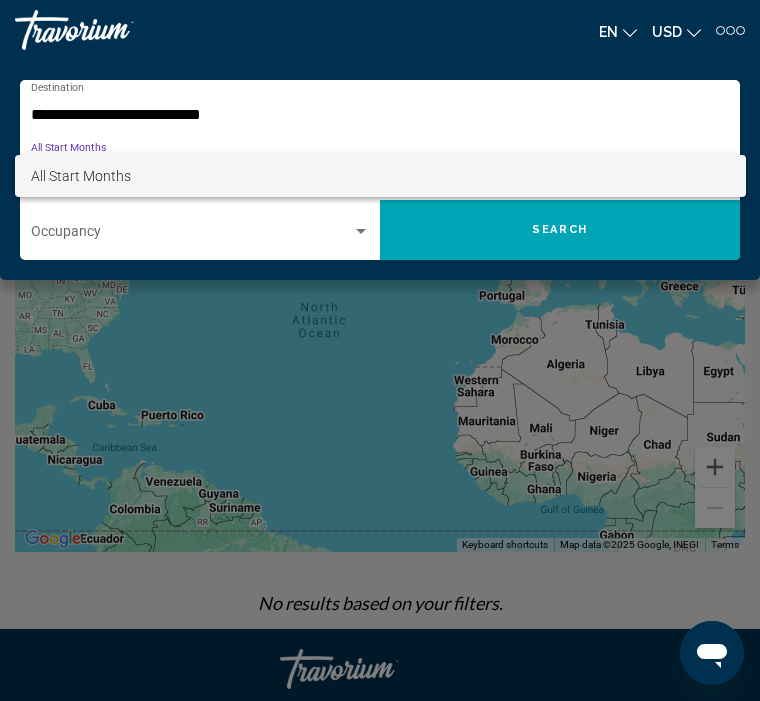 click at bounding box center [380, 350] 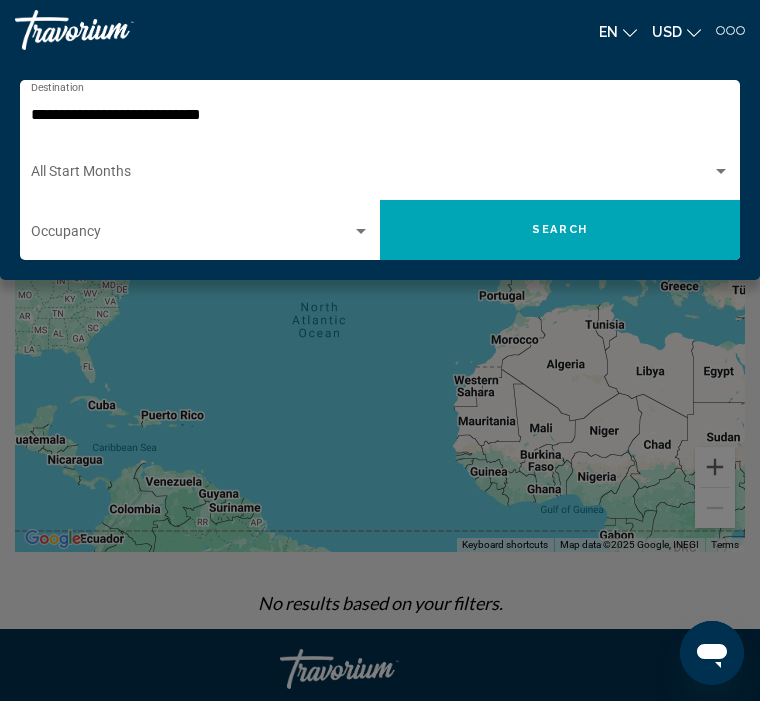 click at bounding box center [361, 232] 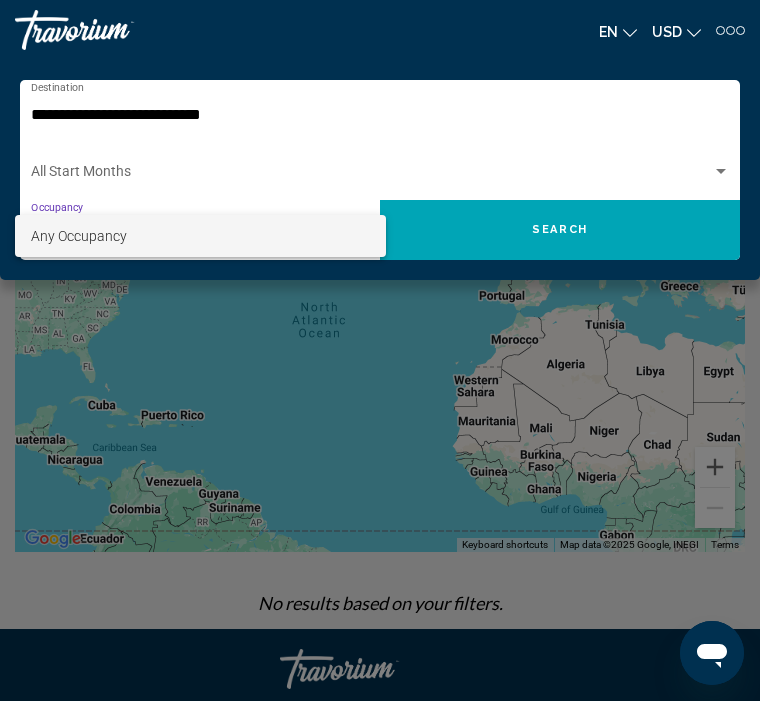 click at bounding box center [380, 350] 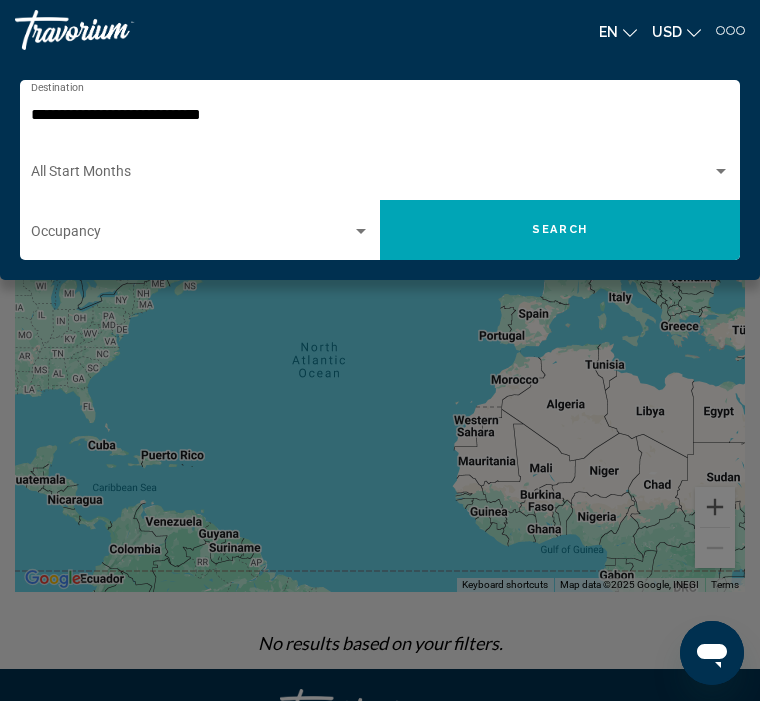 scroll, scrollTop: 0, scrollLeft: 0, axis: both 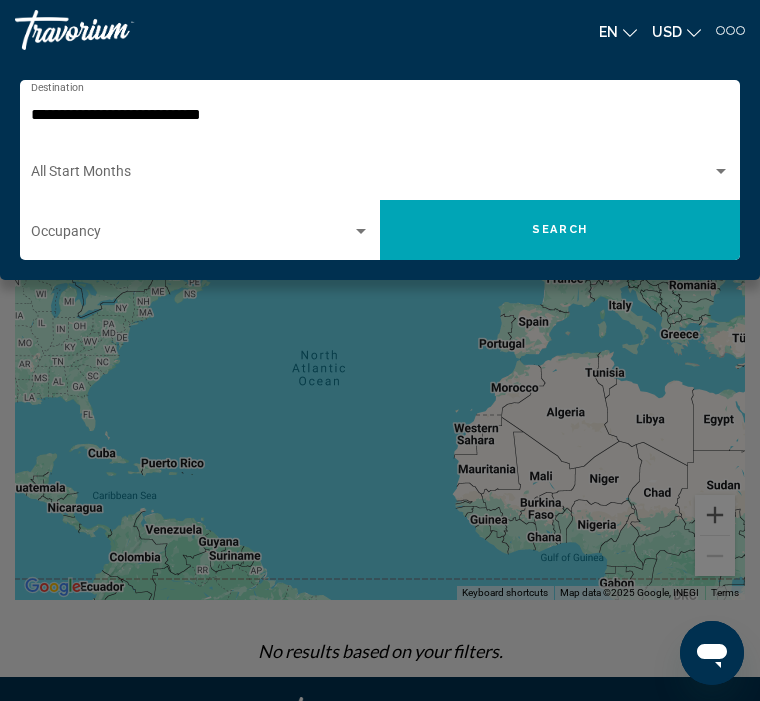 click at bounding box center (371, 176) 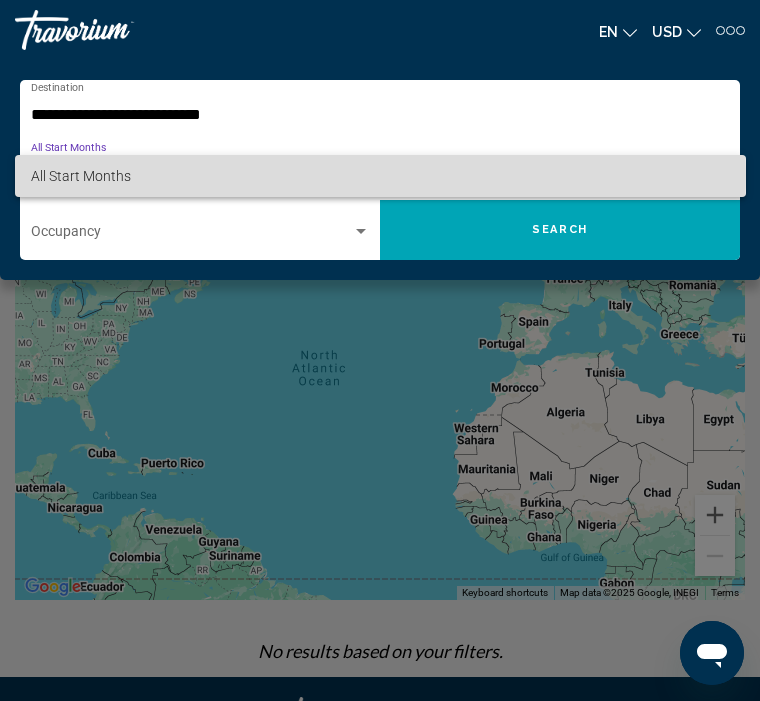 click on "All Start Months" at bounding box center (380, 176) 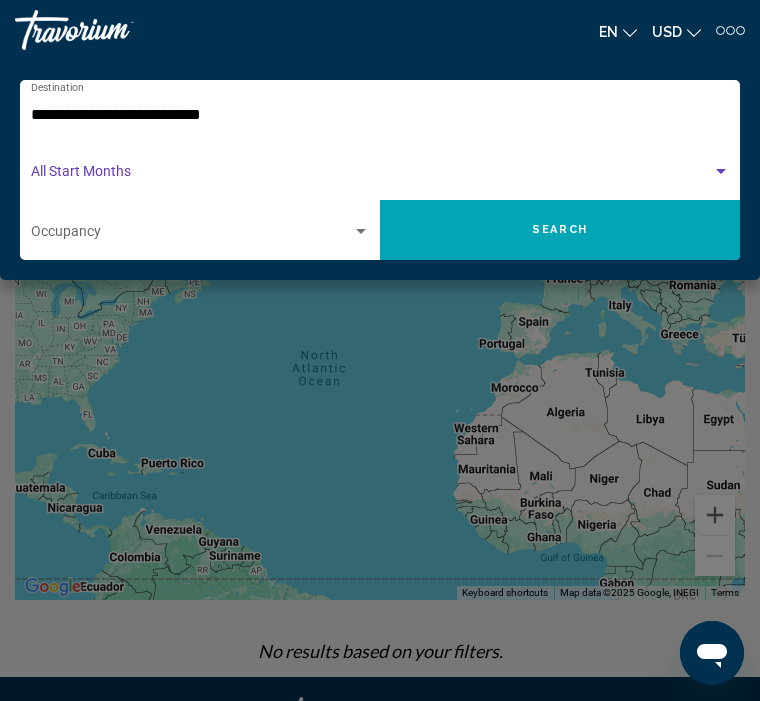 click on "Search" 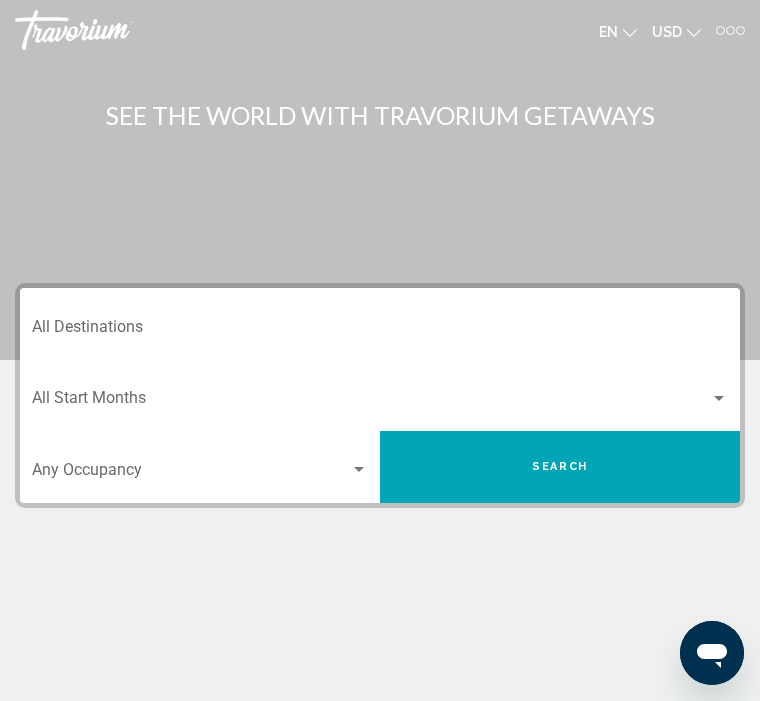 click on "Destination All Destinations" at bounding box center [380, 331] 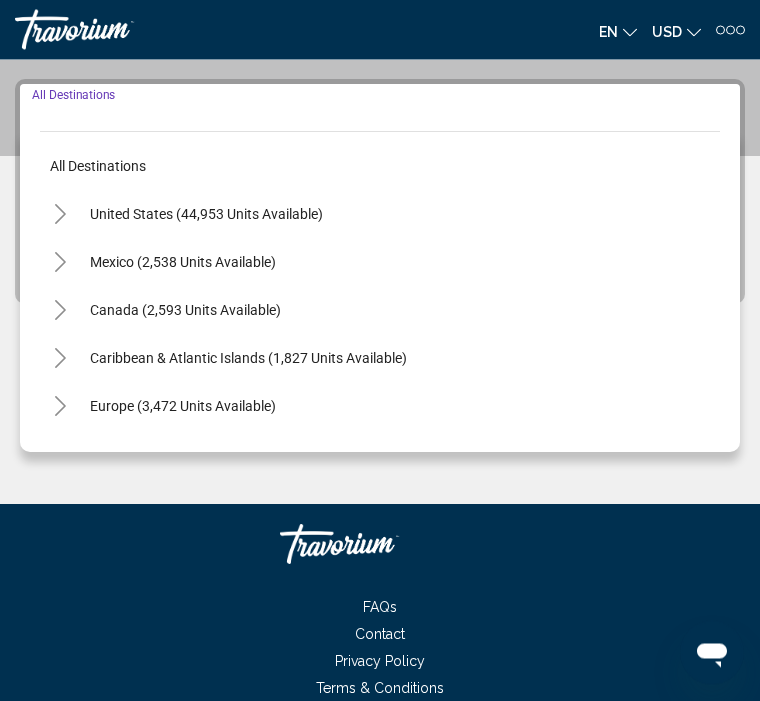 scroll, scrollTop: 218, scrollLeft: 0, axis: vertical 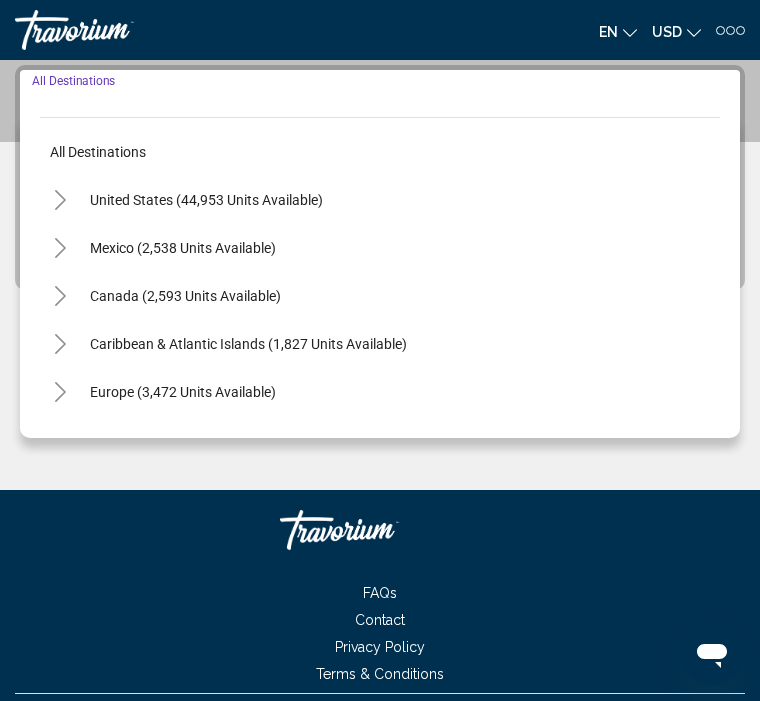 click 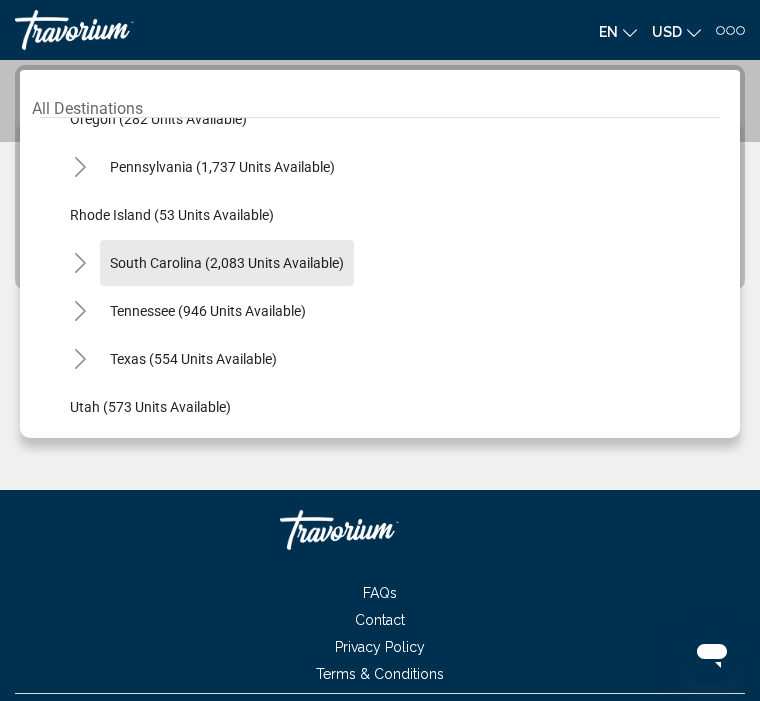 scroll, scrollTop: 1535, scrollLeft: 0, axis: vertical 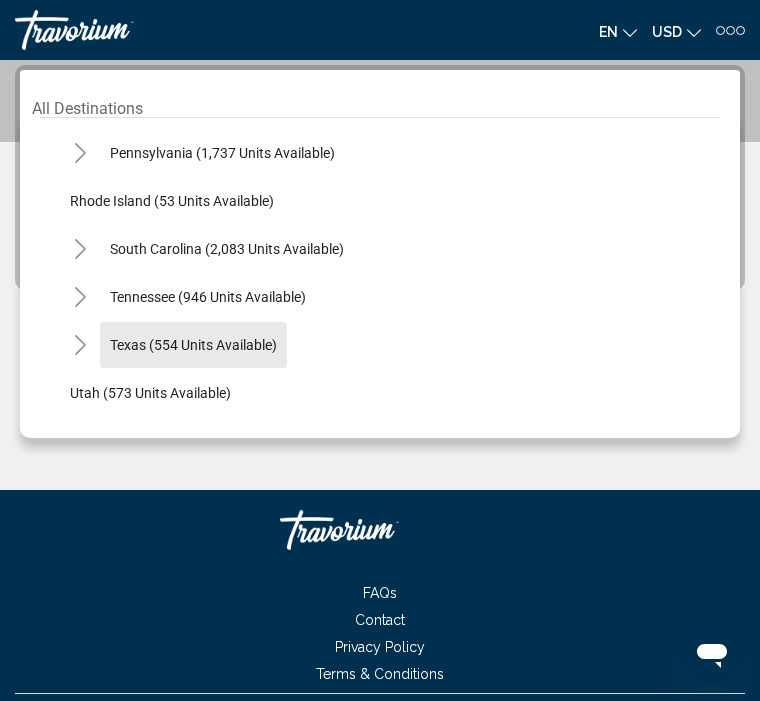click on "Texas (554 units available)" 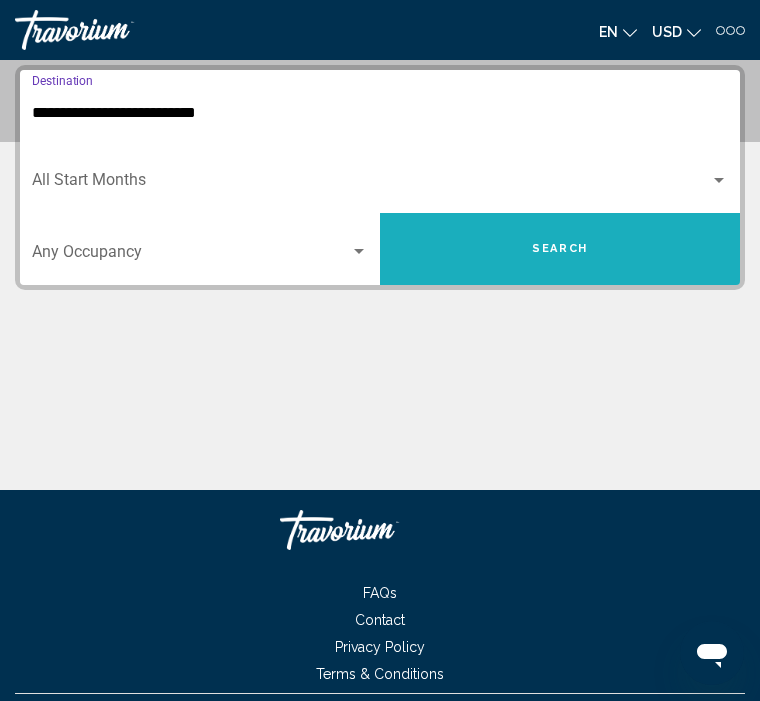 click on "Search" at bounding box center (560, 248) 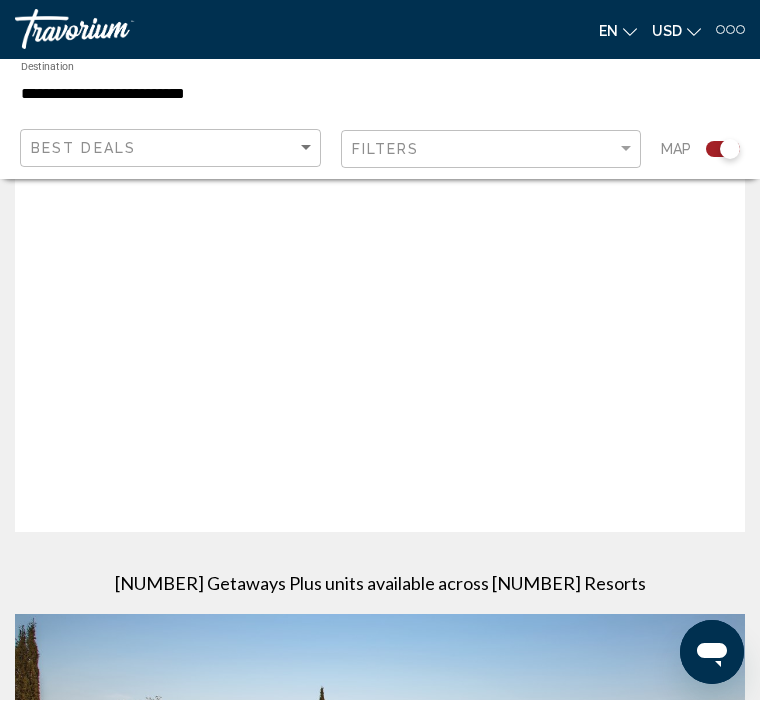 scroll, scrollTop: 68, scrollLeft: 0, axis: vertical 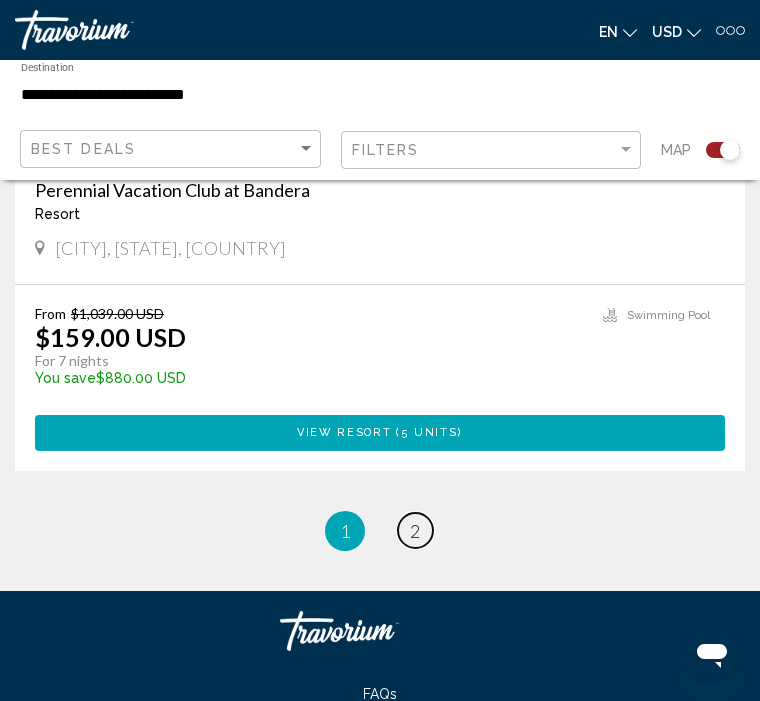 click on "page  2" at bounding box center [415, 530] 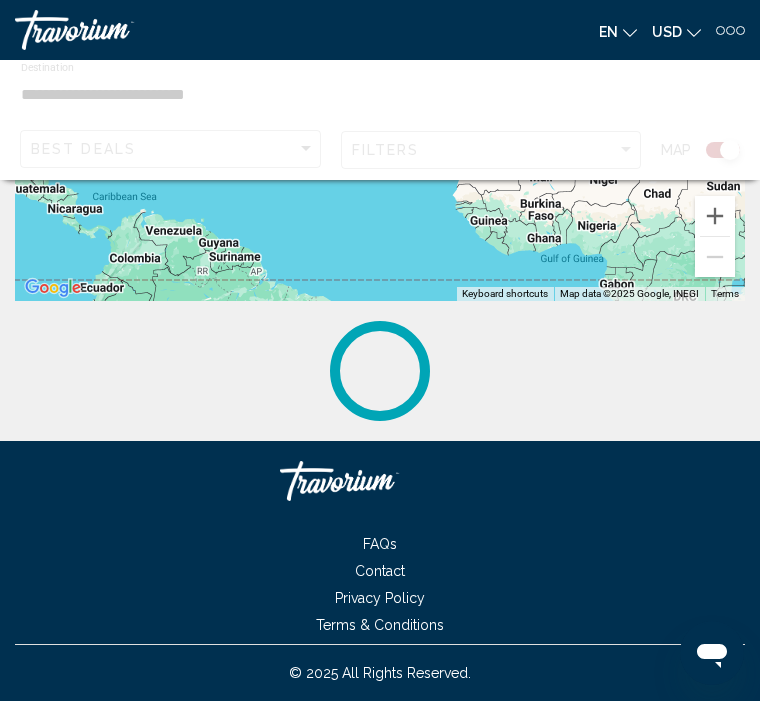 scroll, scrollTop: 0, scrollLeft: 0, axis: both 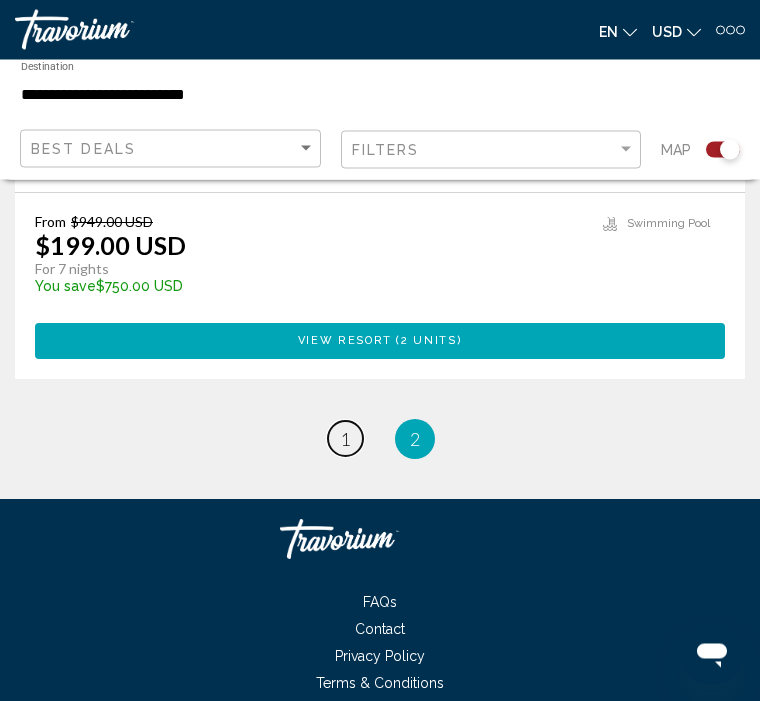 click on "1" at bounding box center [345, 440] 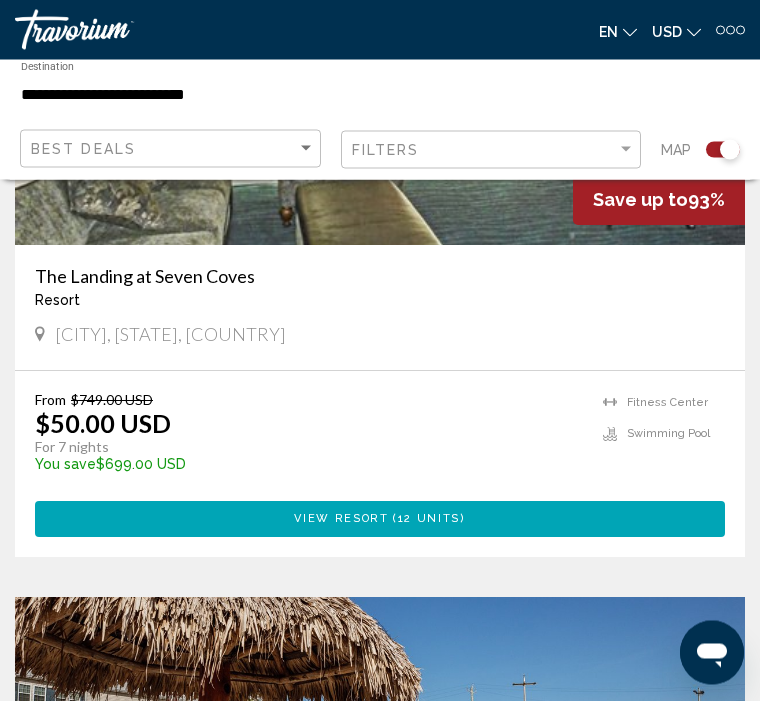 scroll, scrollTop: 6806, scrollLeft: 0, axis: vertical 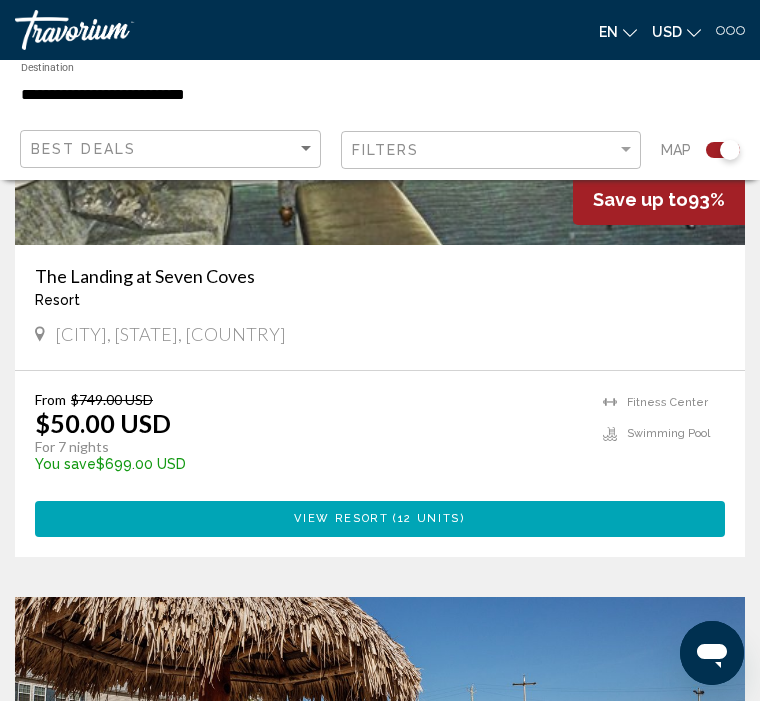 click 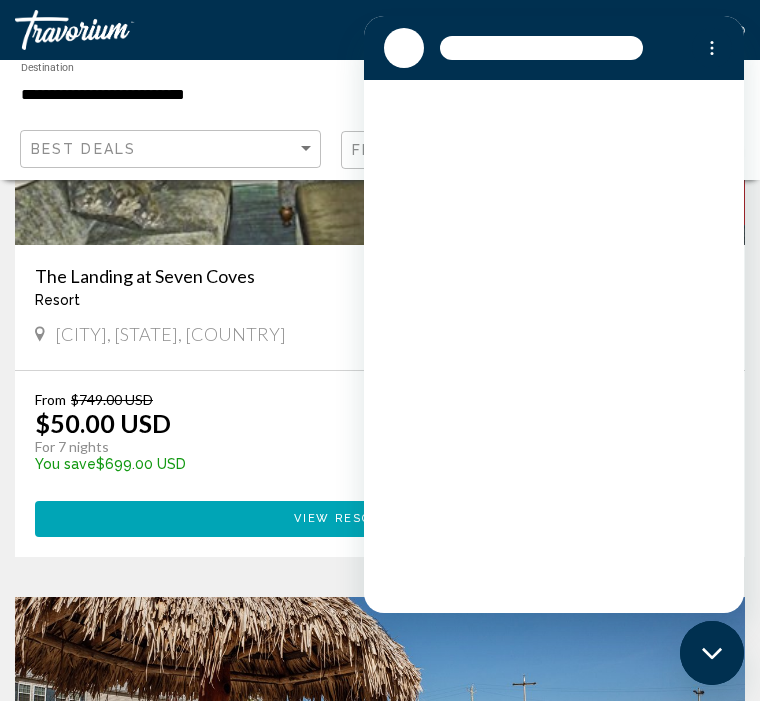 scroll, scrollTop: 0, scrollLeft: 0, axis: both 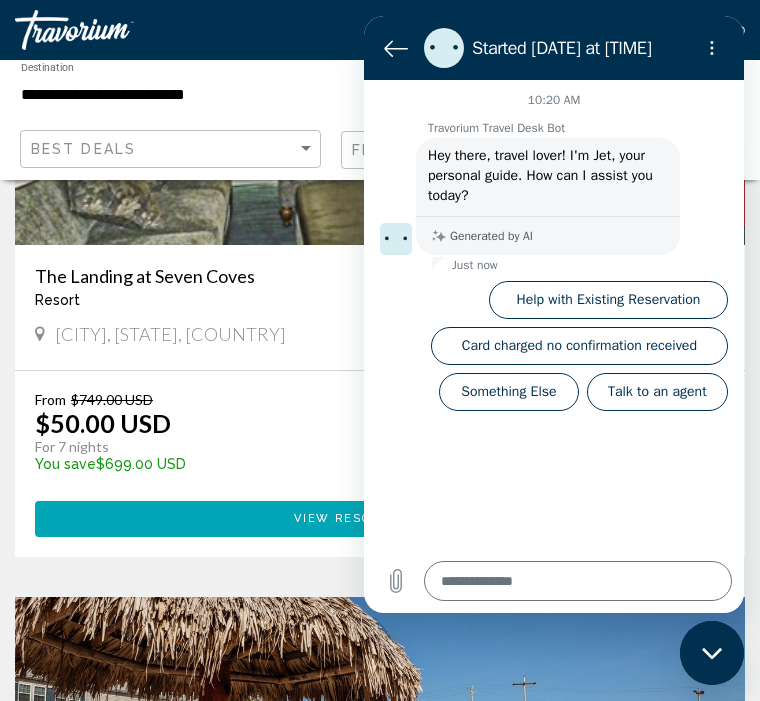 click on "Something Else" at bounding box center (508, 392) 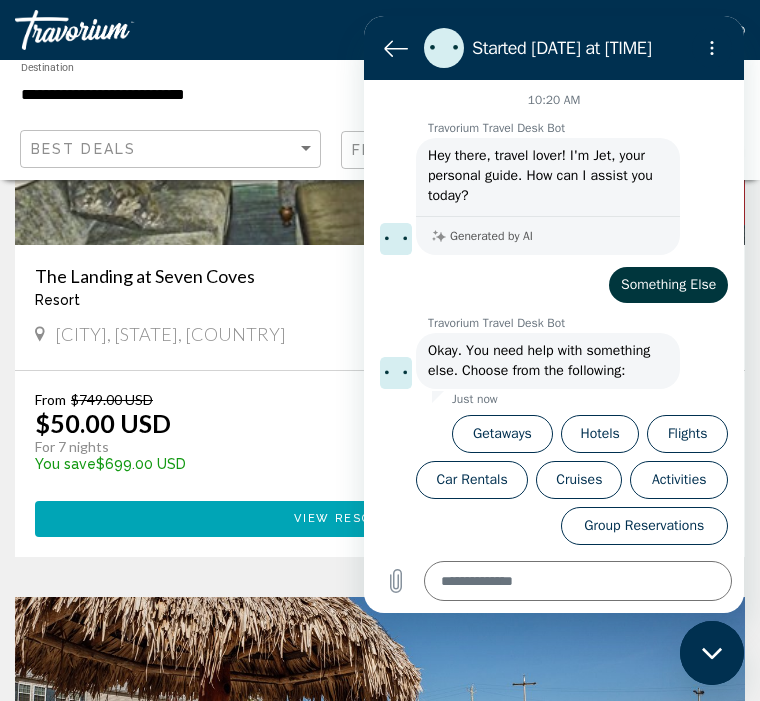 click on "Hotels" at bounding box center (600, 434) 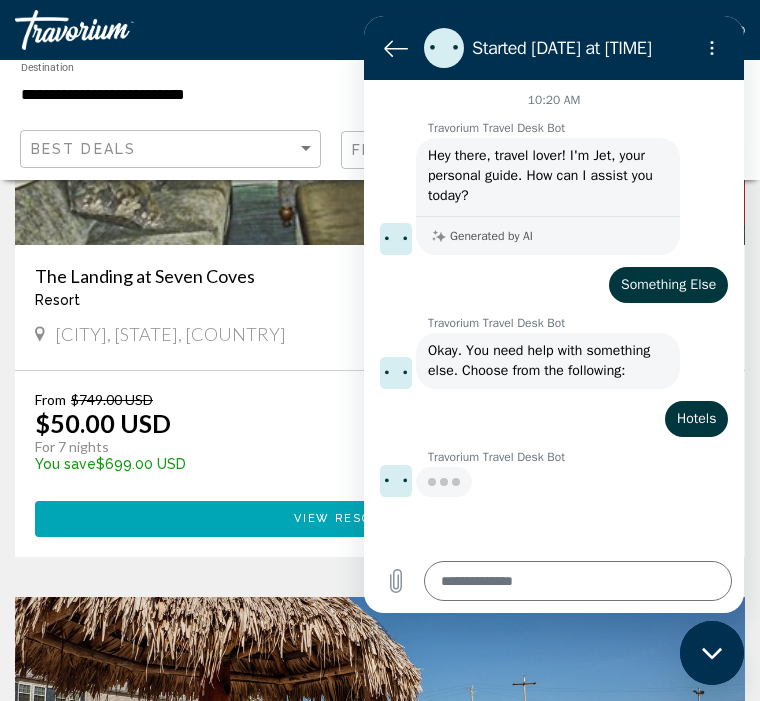 type on "*" 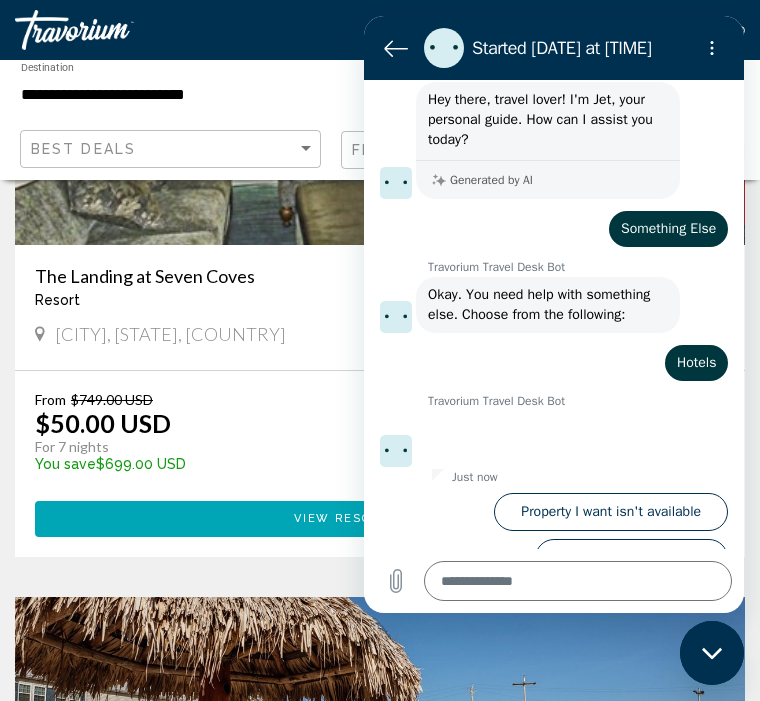 scroll, scrollTop: 58, scrollLeft: 0, axis: vertical 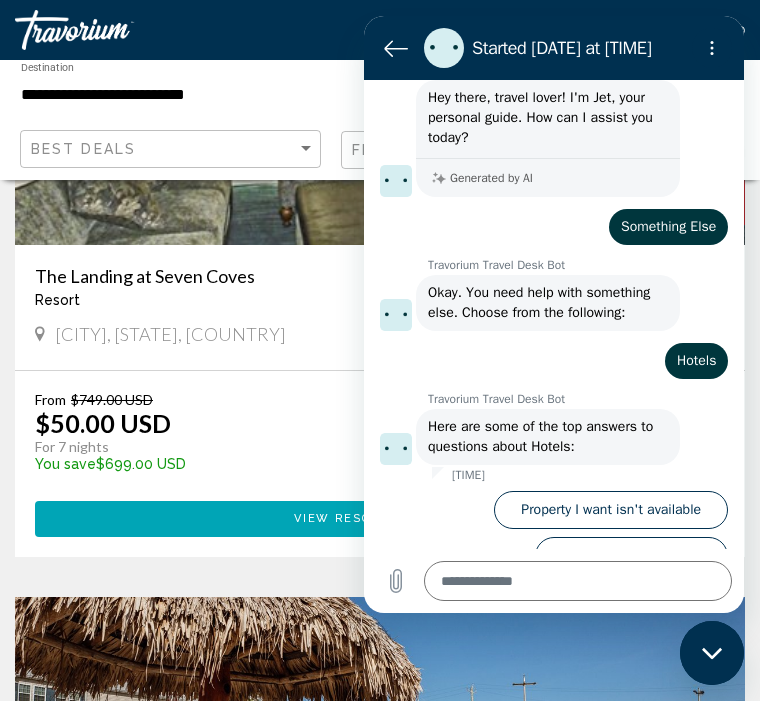 click at bounding box center (578, 581) 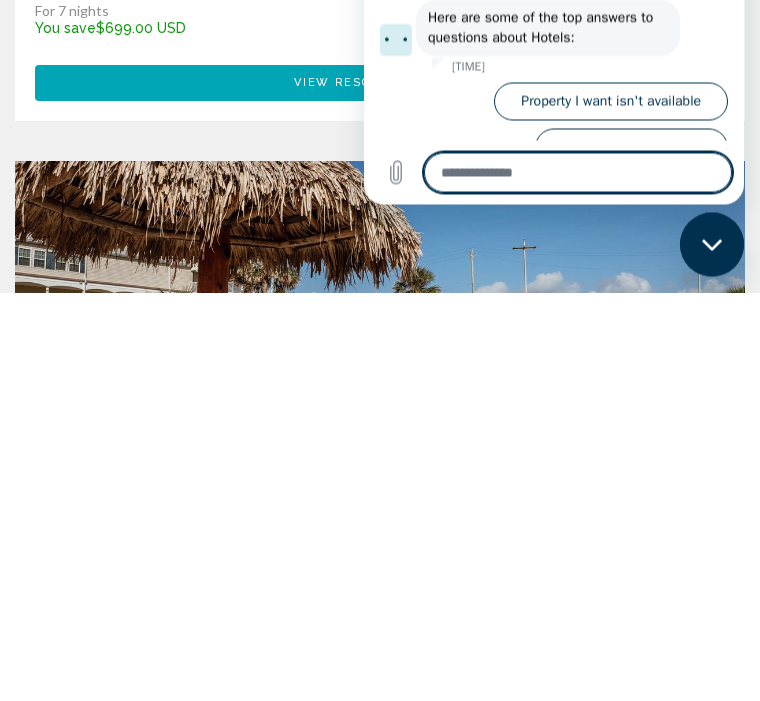 scroll, scrollTop: 6888, scrollLeft: 0, axis: vertical 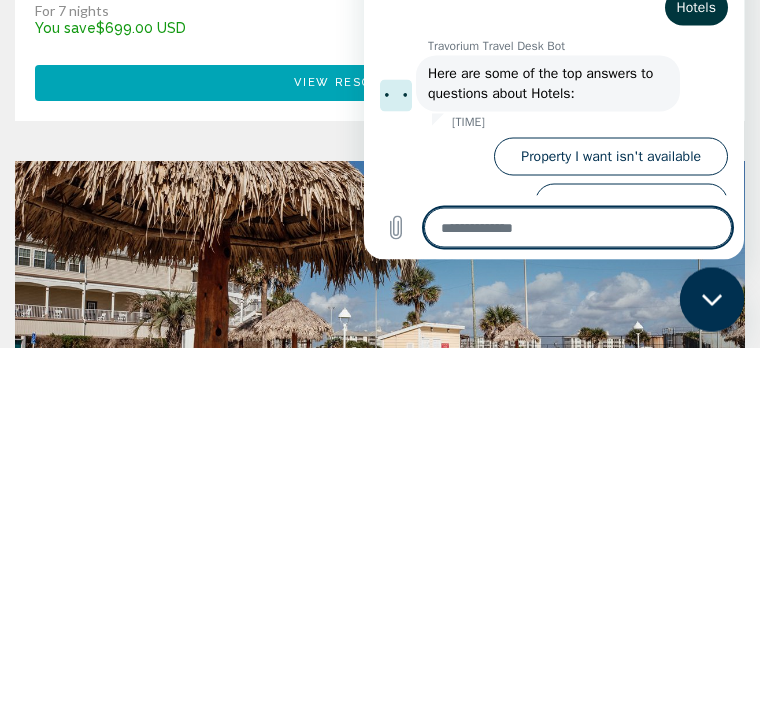 type on "*" 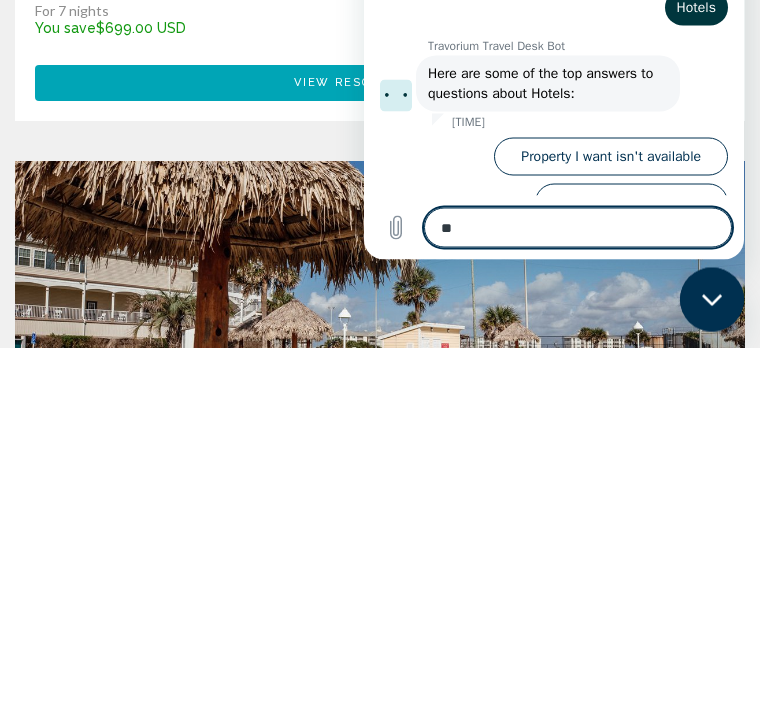 type on "****" 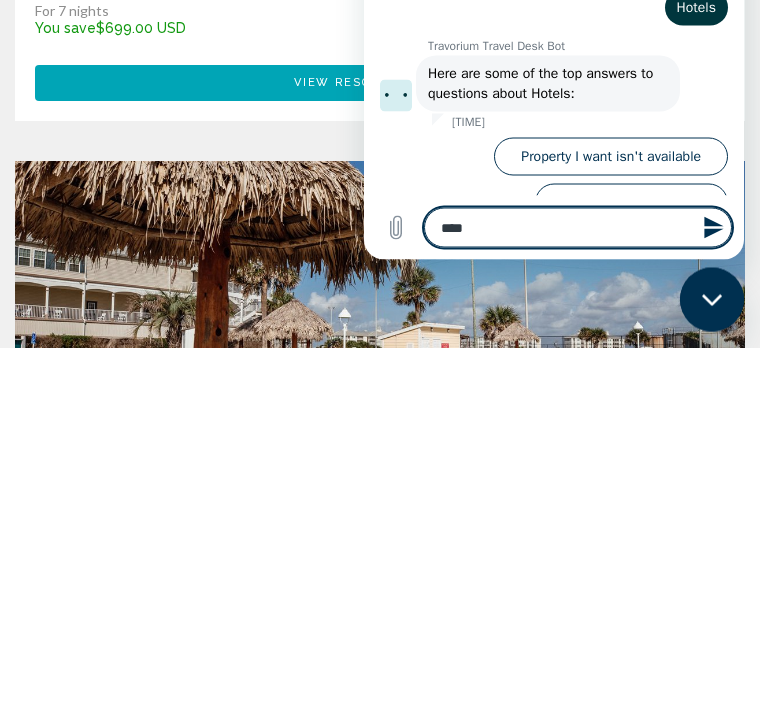 type on "**********" 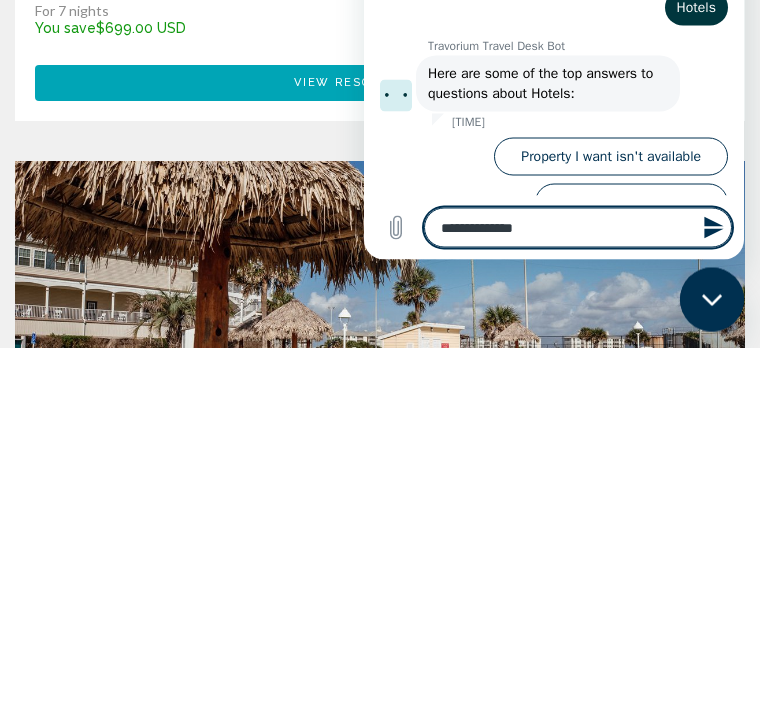 type on "**********" 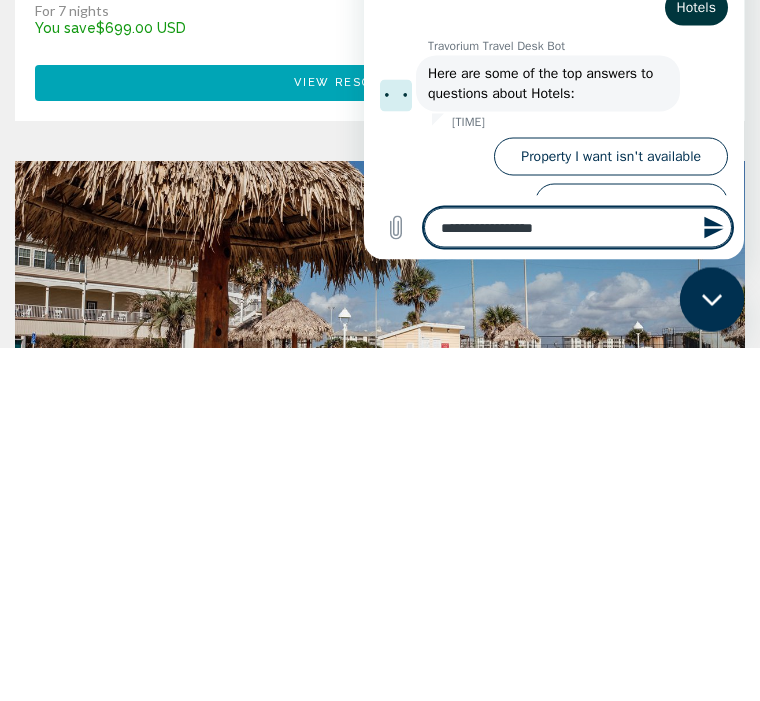 type on "**********" 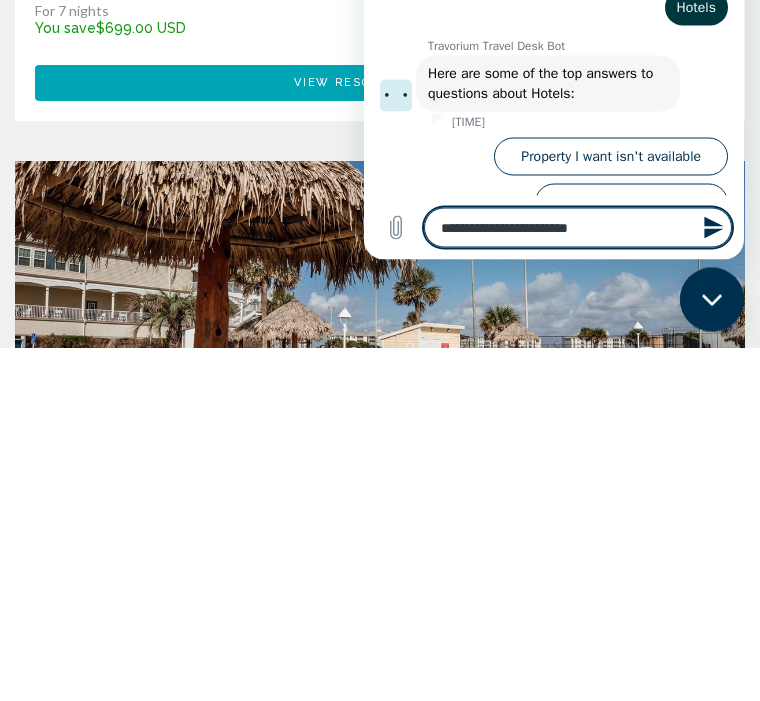 type on "**********" 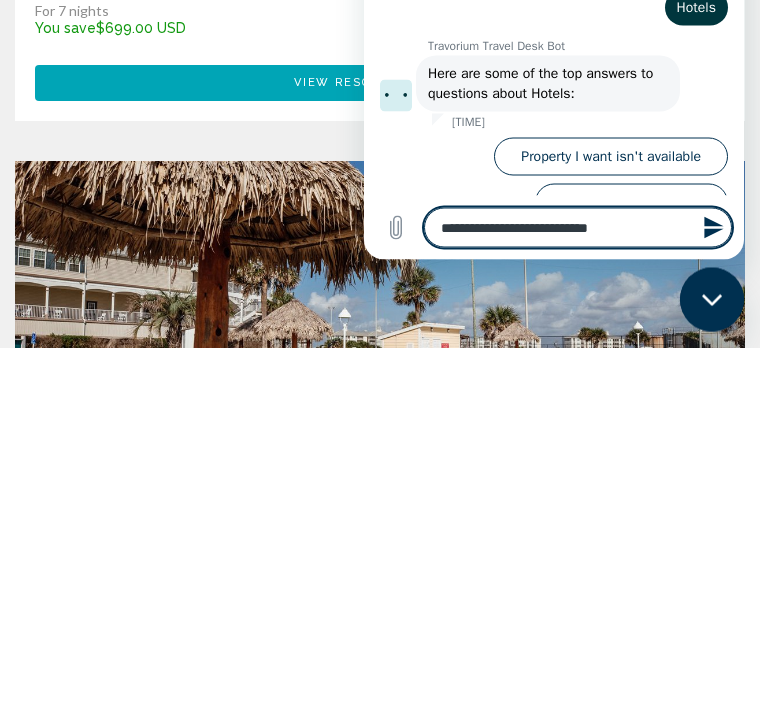 type on "**********" 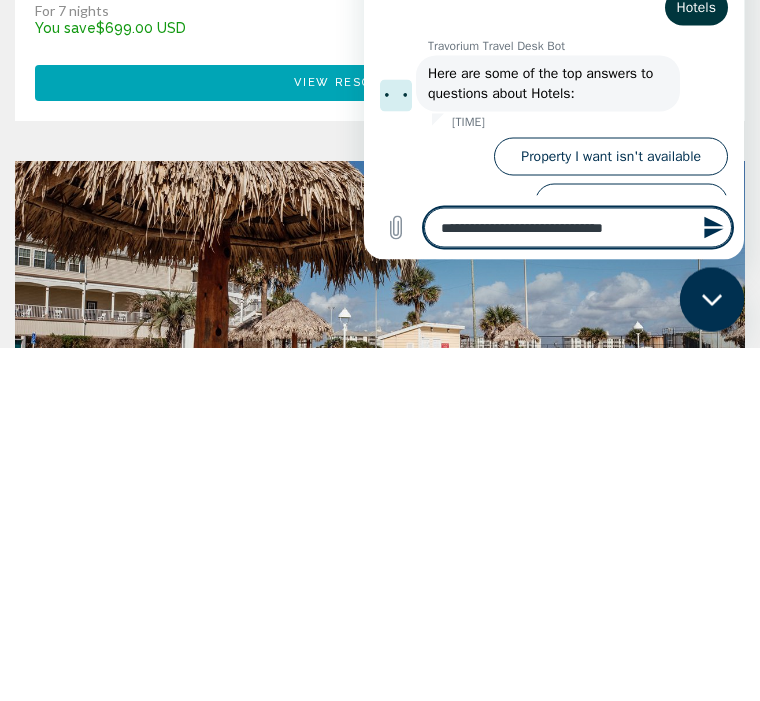 type on "**********" 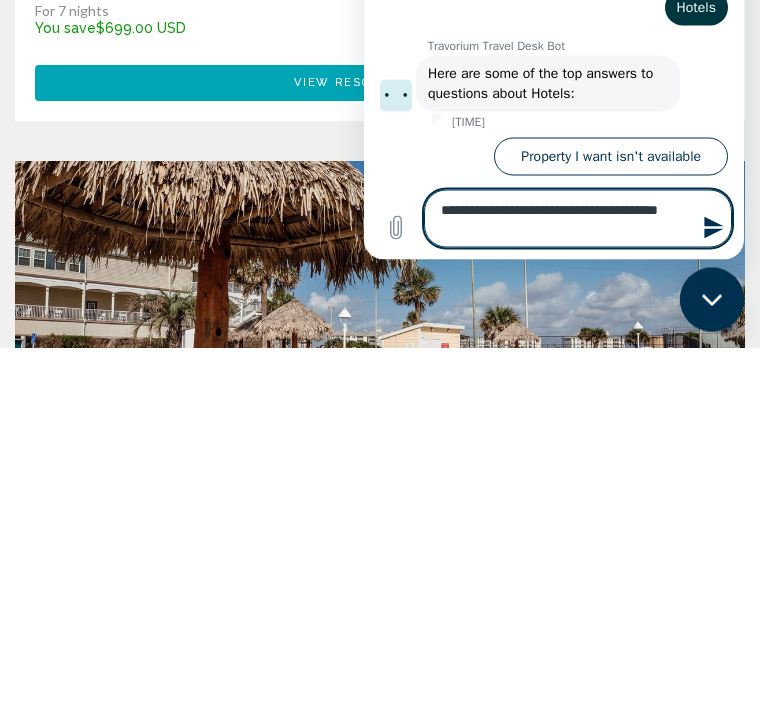 type on "**********" 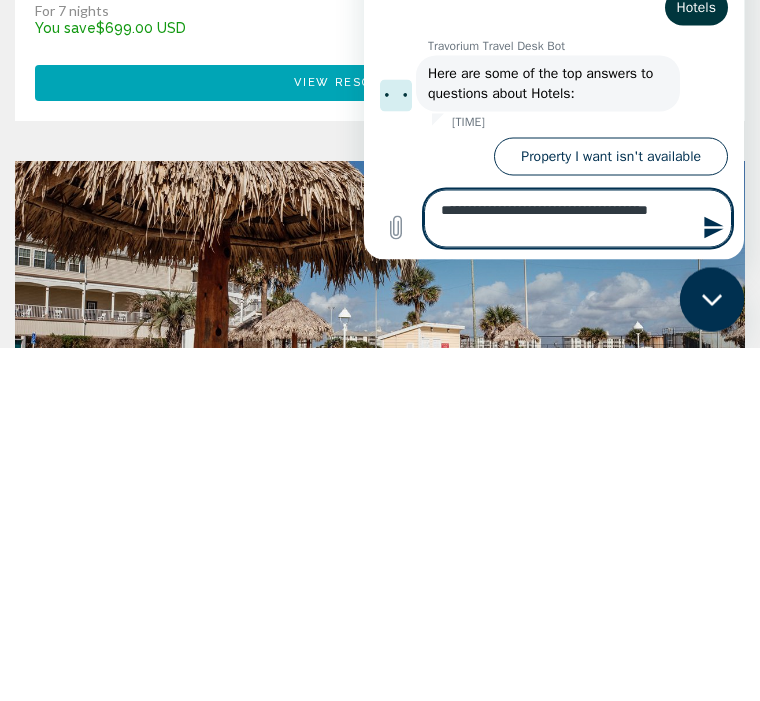 type on "**********" 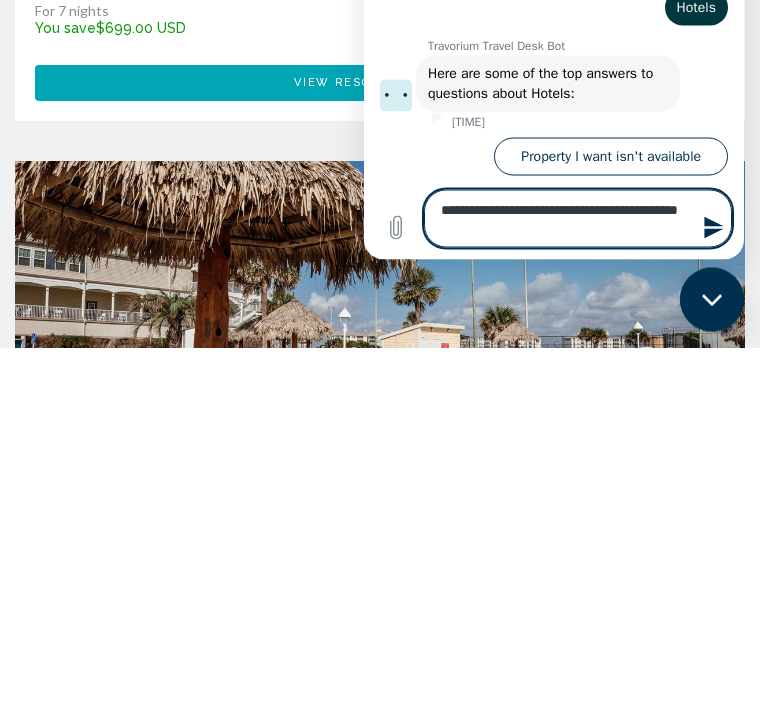 type on "**********" 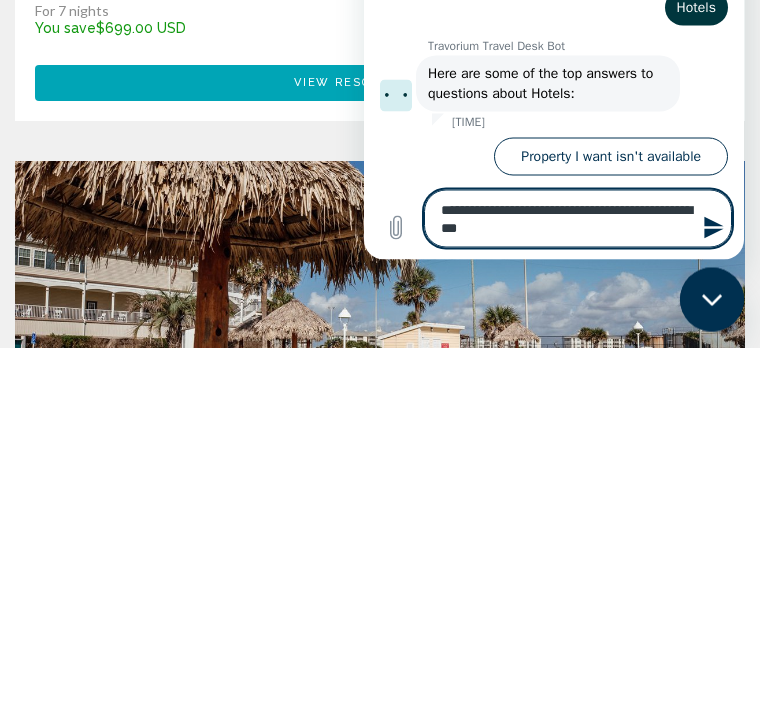 type on "**********" 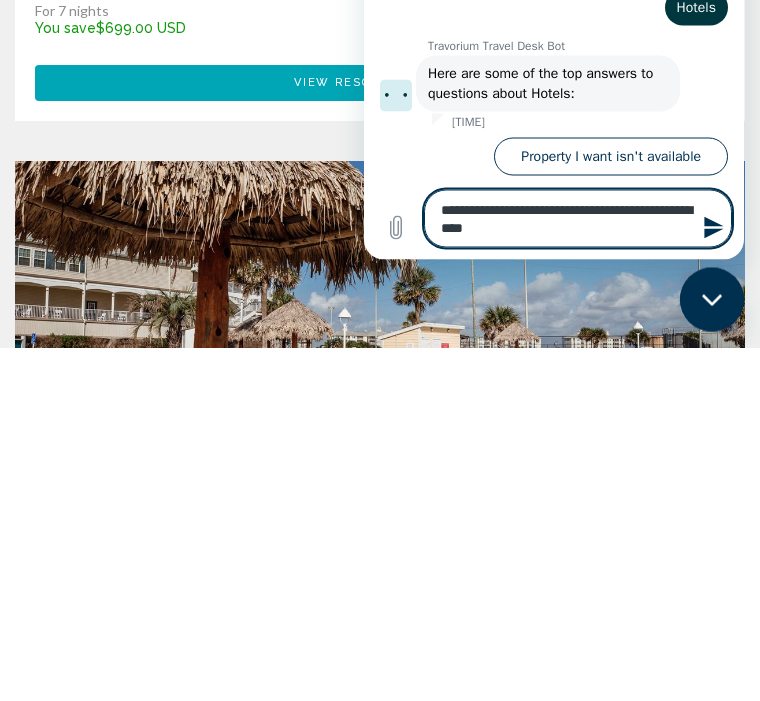 type on "**********" 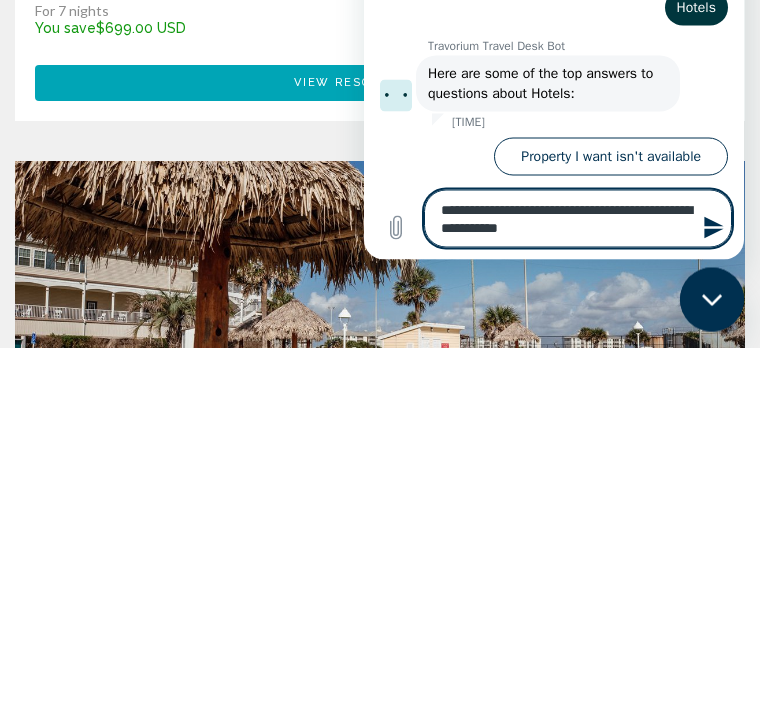 type on "**********" 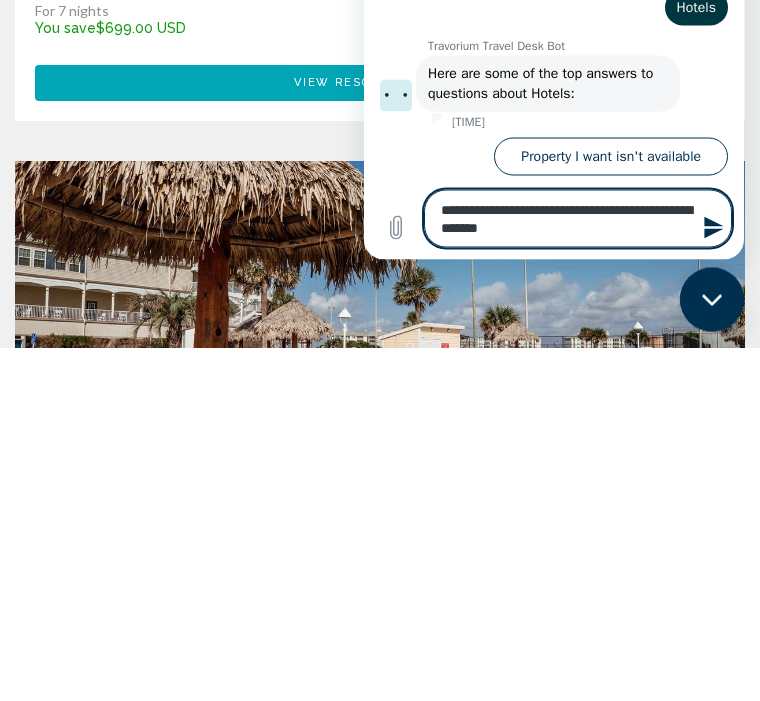 type on "*" 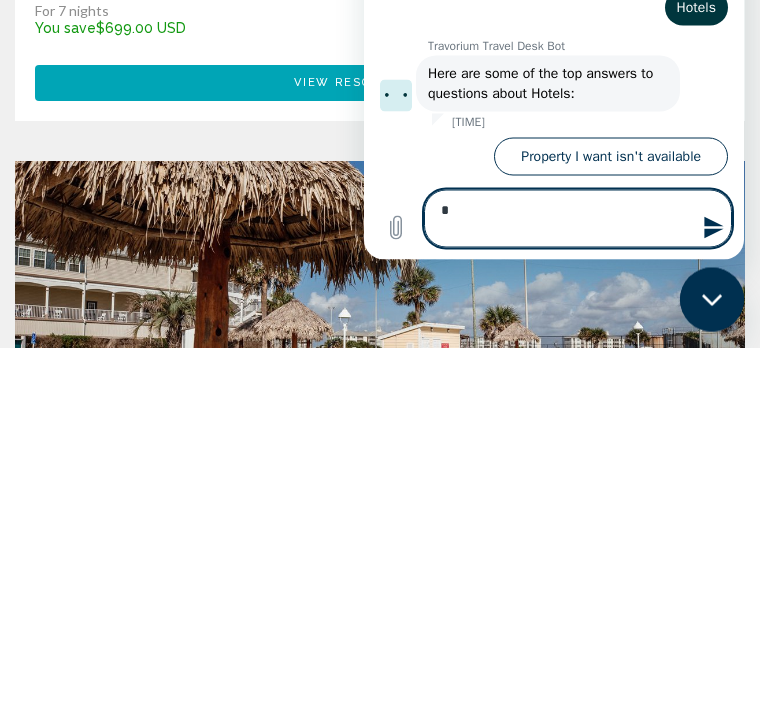 type on "*" 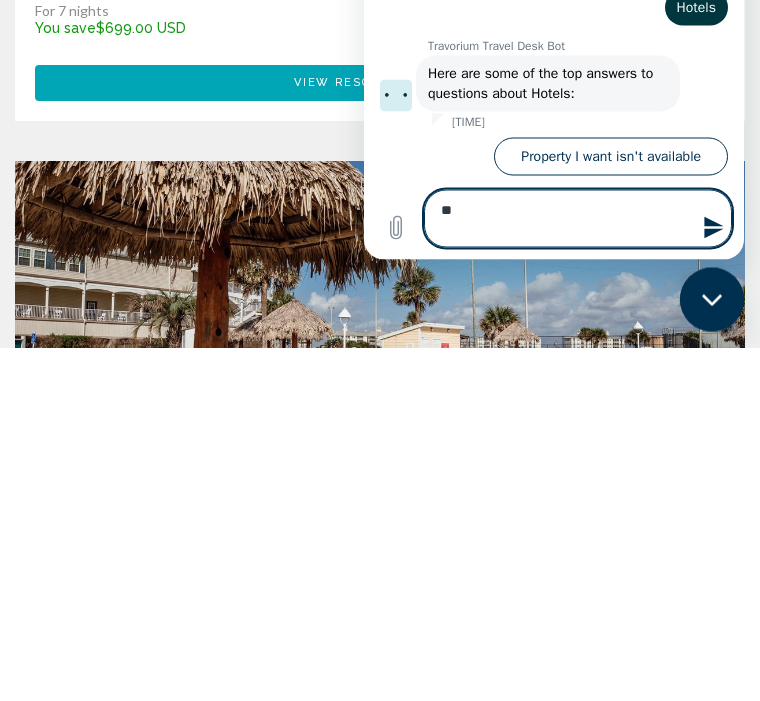 type on "**********" 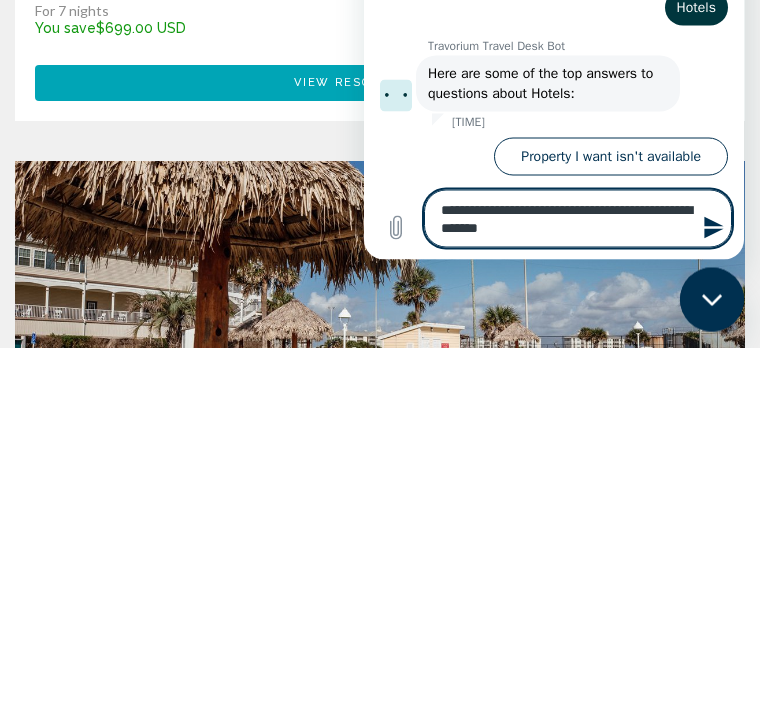 type 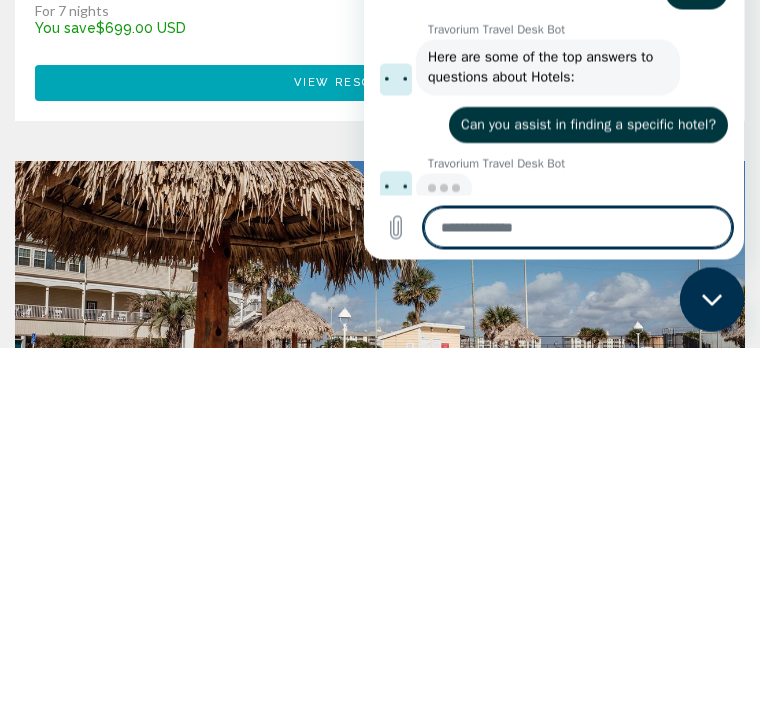 scroll, scrollTop: 74, scrollLeft: 0, axis: vertical 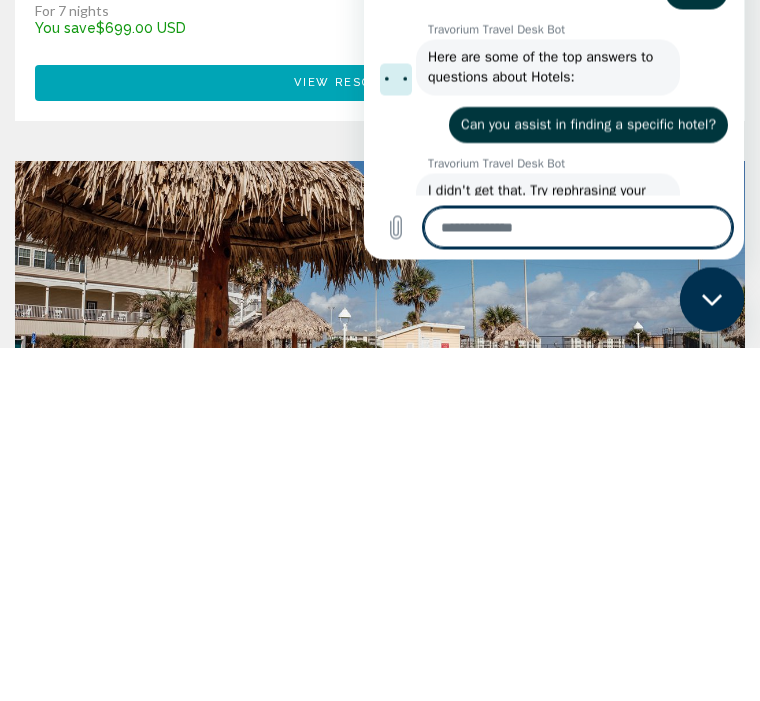 type on "*" 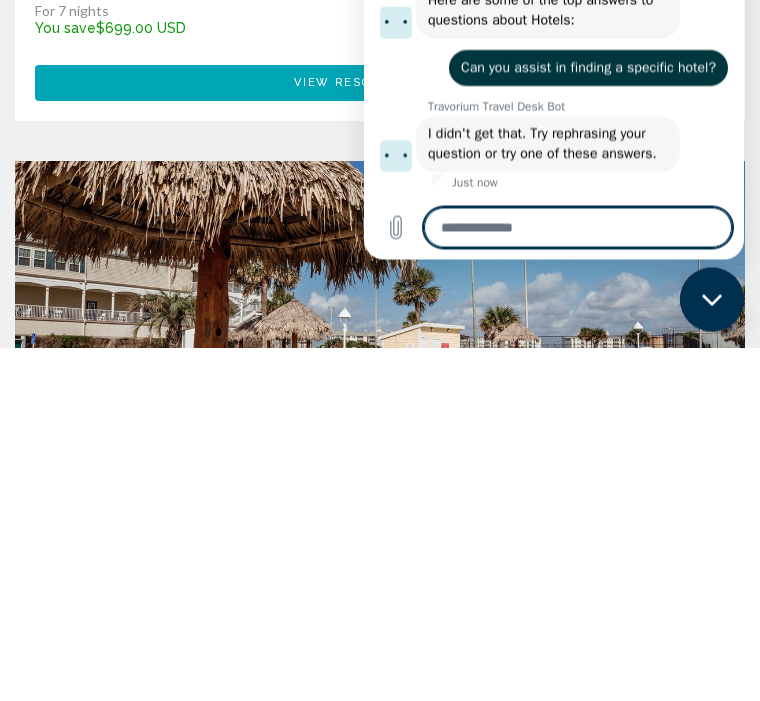 scroll, scrollTop: 140, scrollLeft: 0, axis: vertical 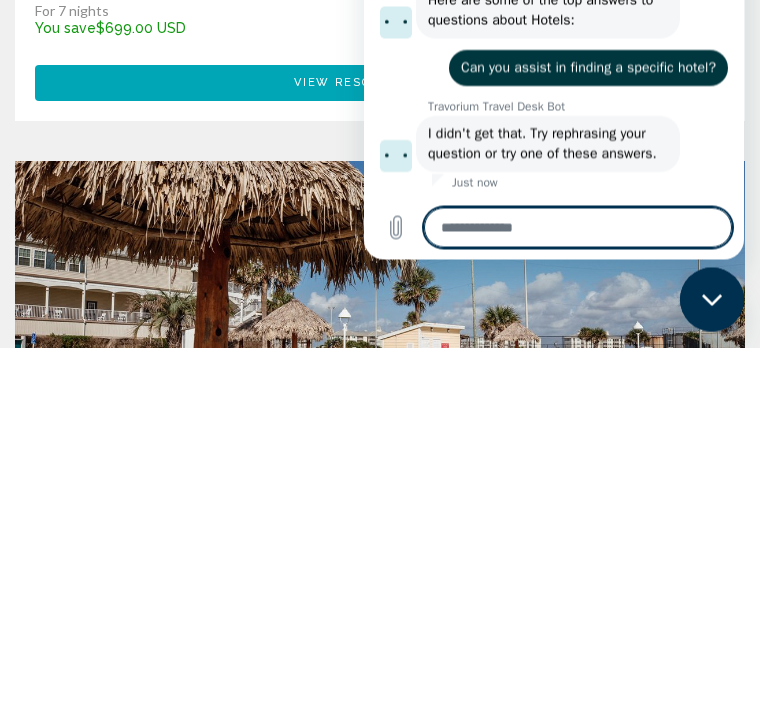type on "***" 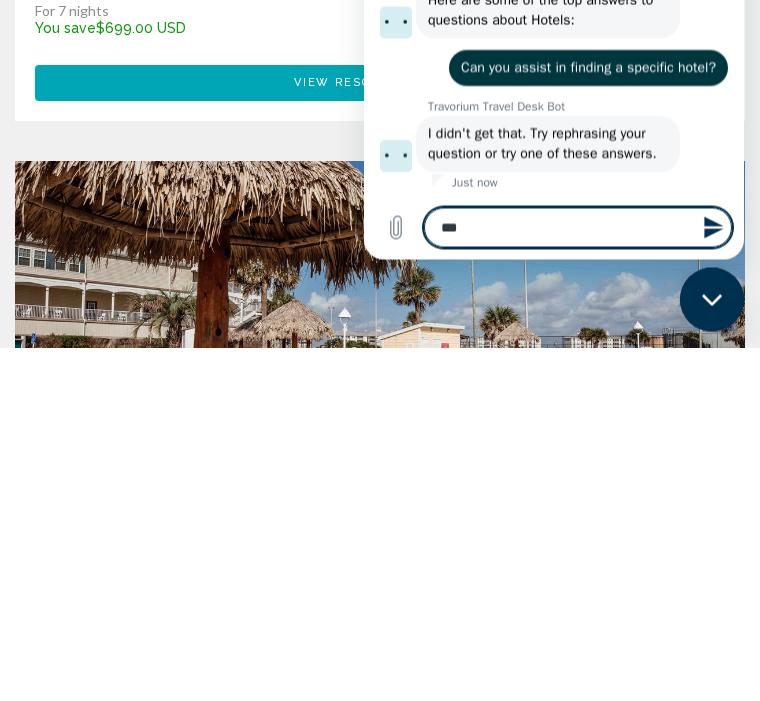 type on "*******" 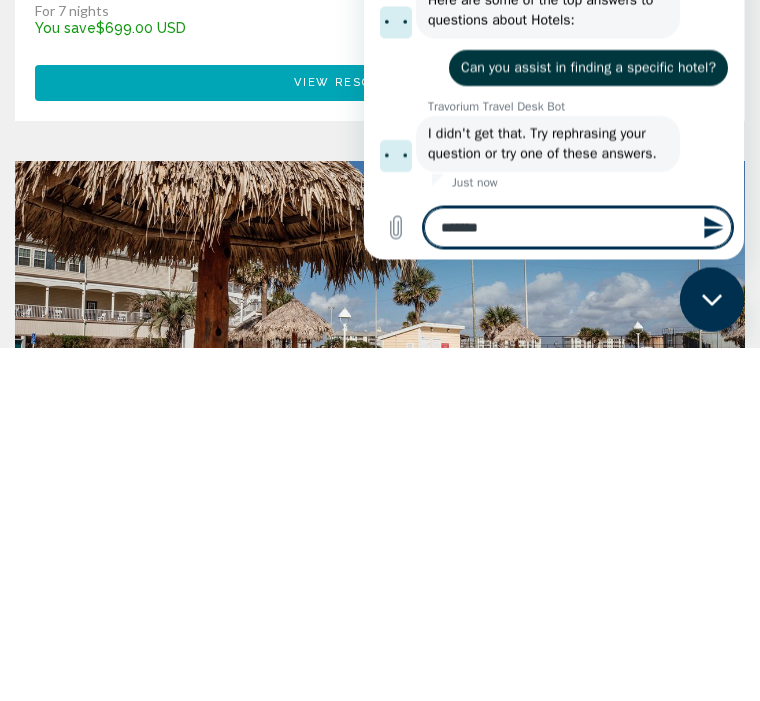 type on "**********" 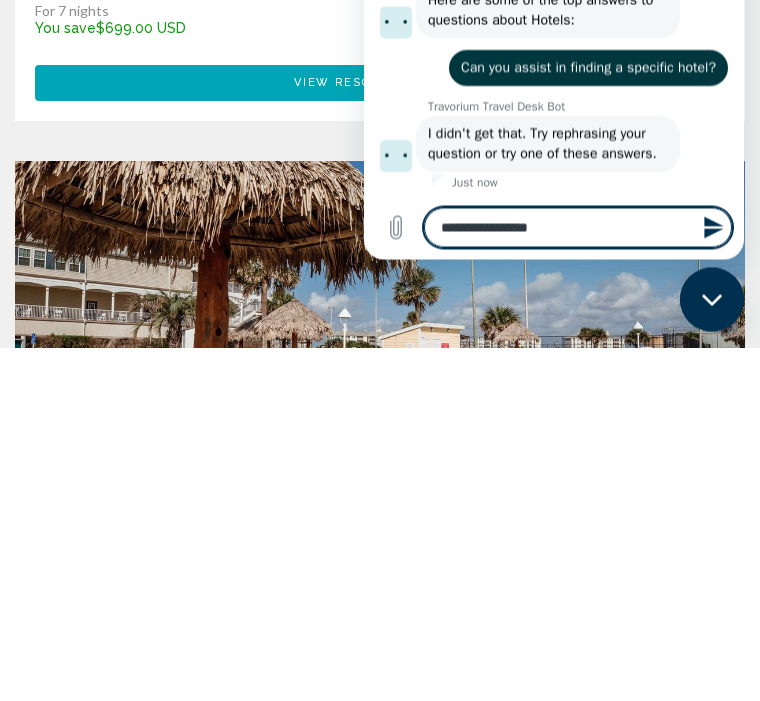 type on "**********" 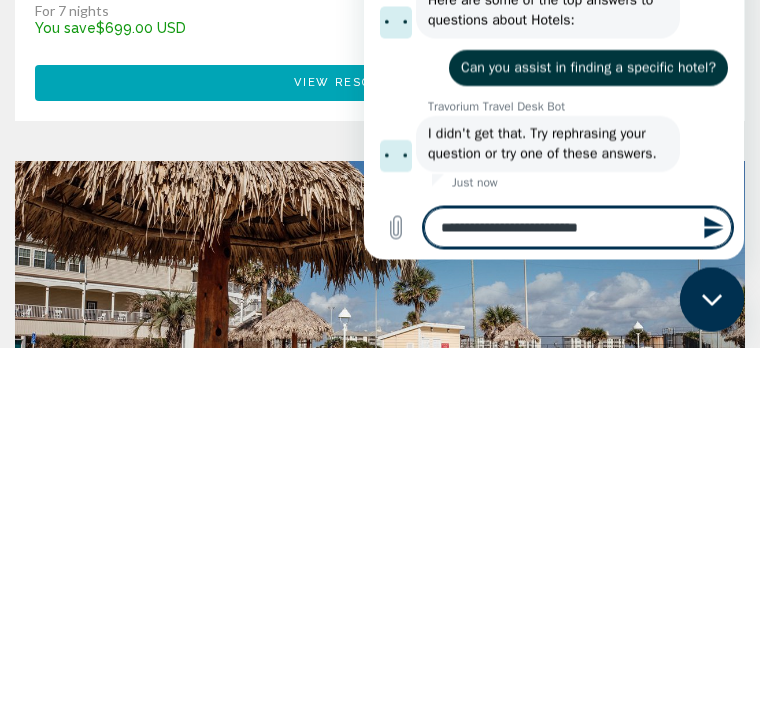 type on "**********" 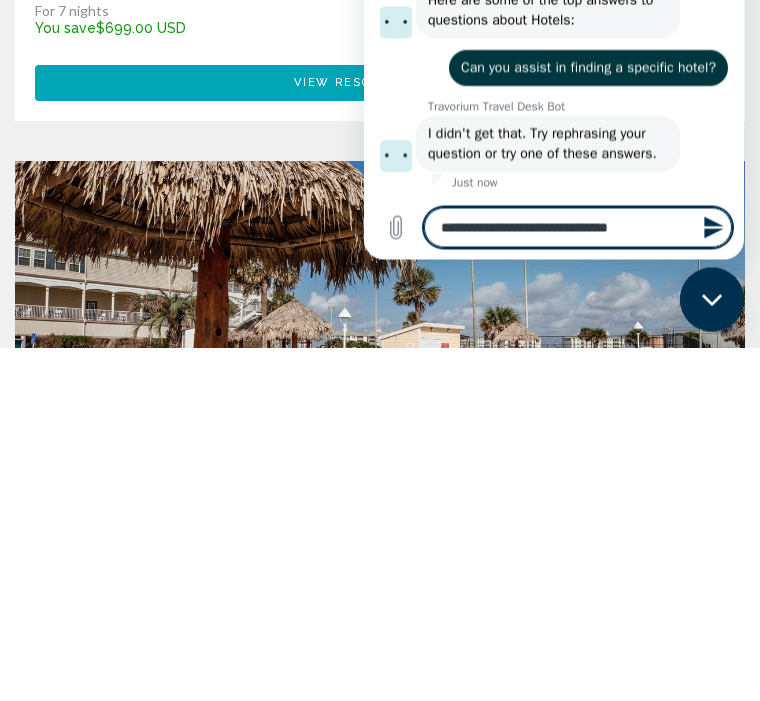 type on "**********" 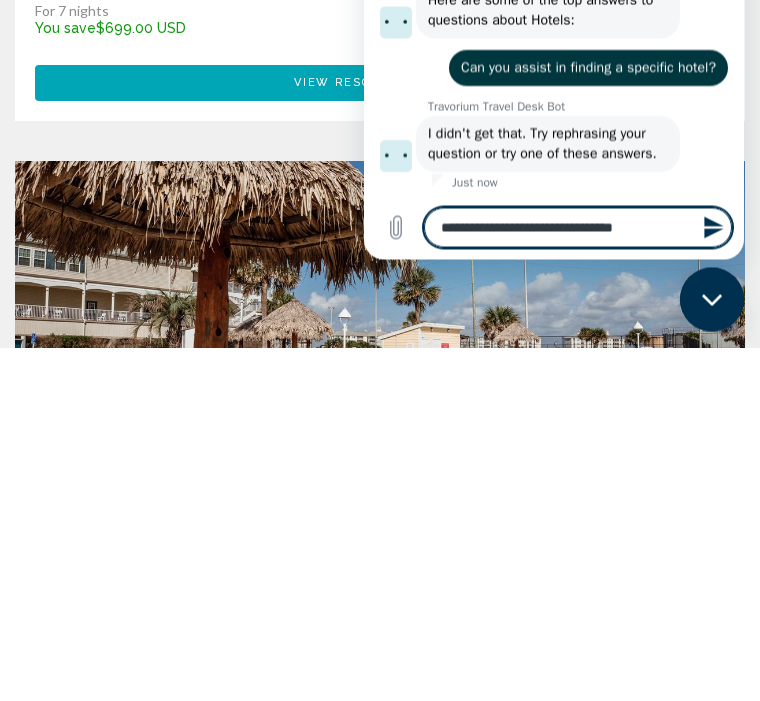 type on "**********" 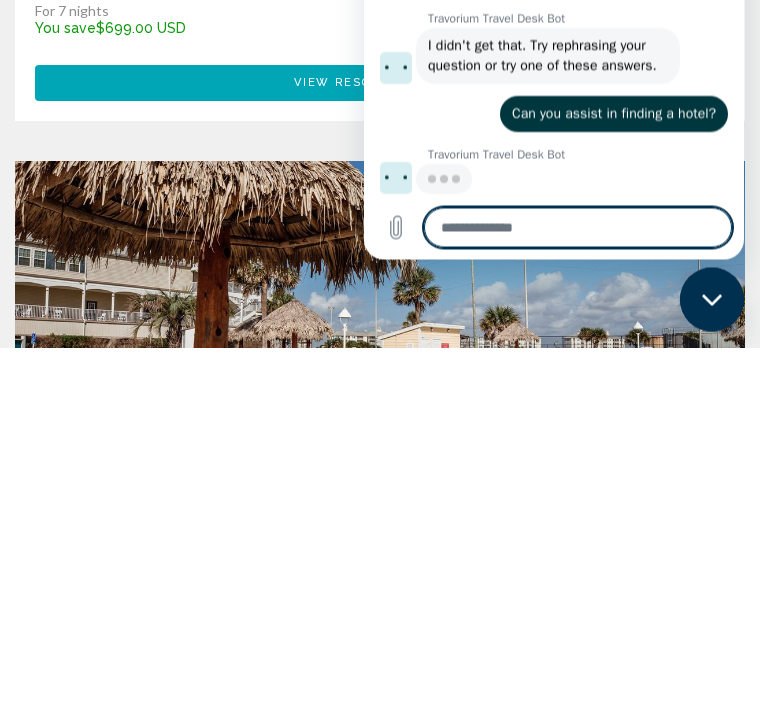 scroll, scrollTop: 226, scrollLeft: 0, axis: vertical 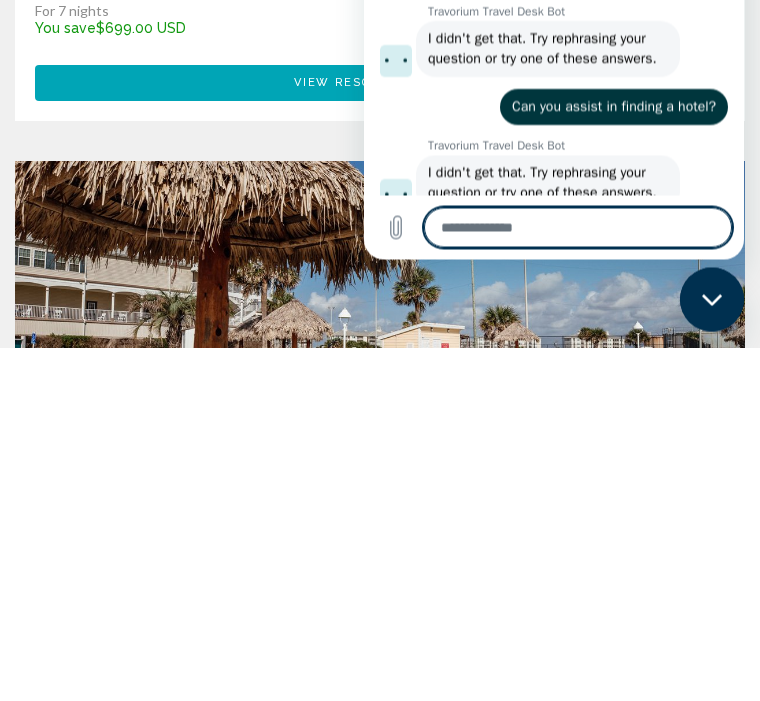 type on "*" 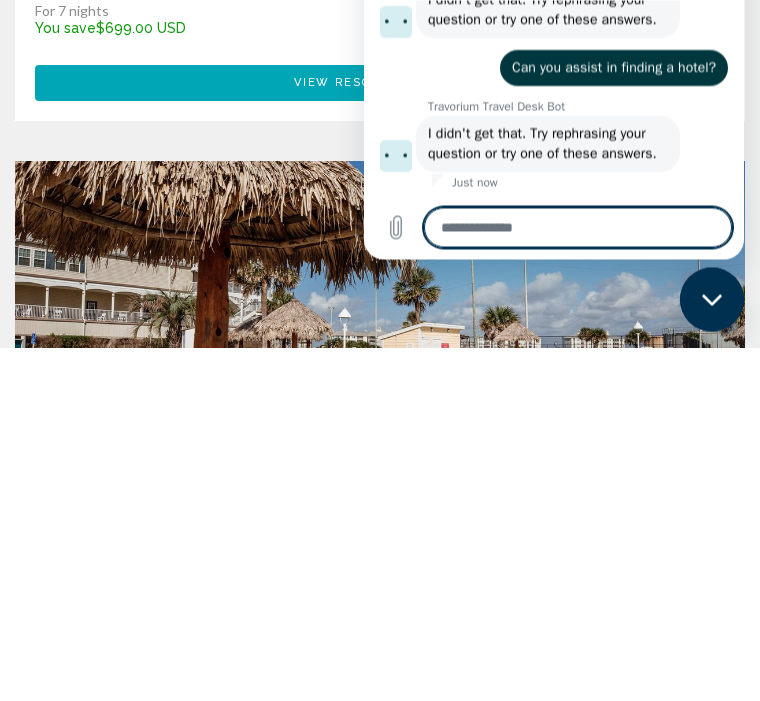 scroll, scrollTop: 294, scrollLeft: 0, axis: vertical 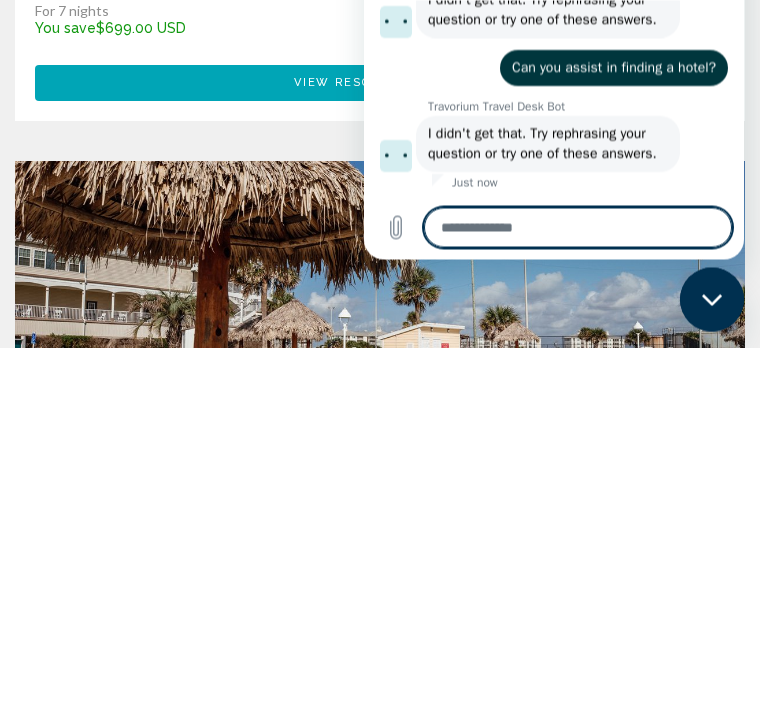 type on "**" 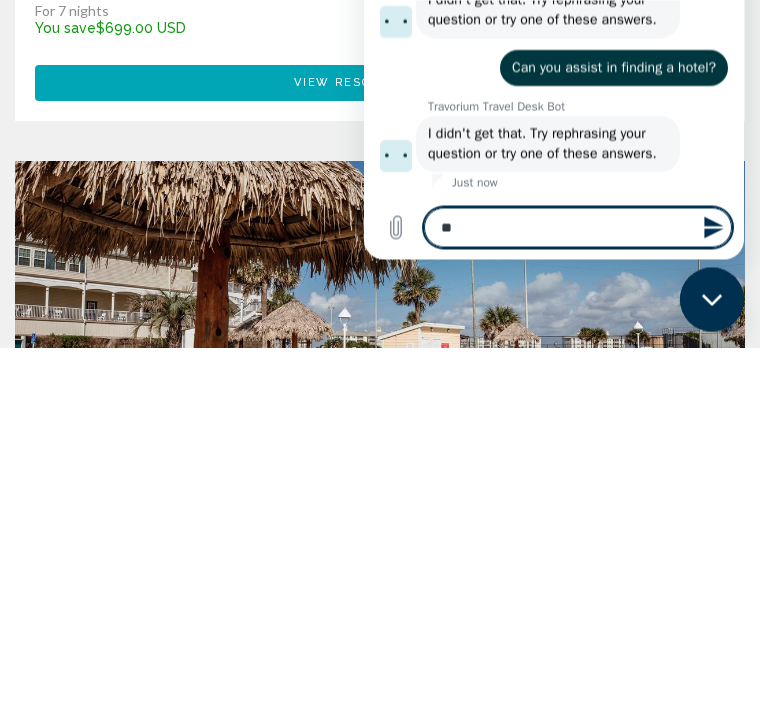 type on "***" 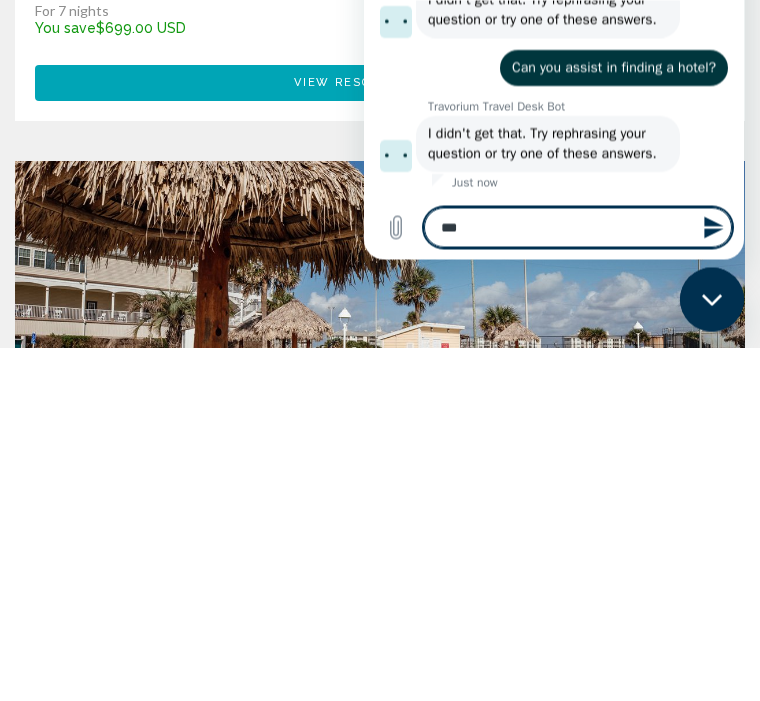 type on "*******" 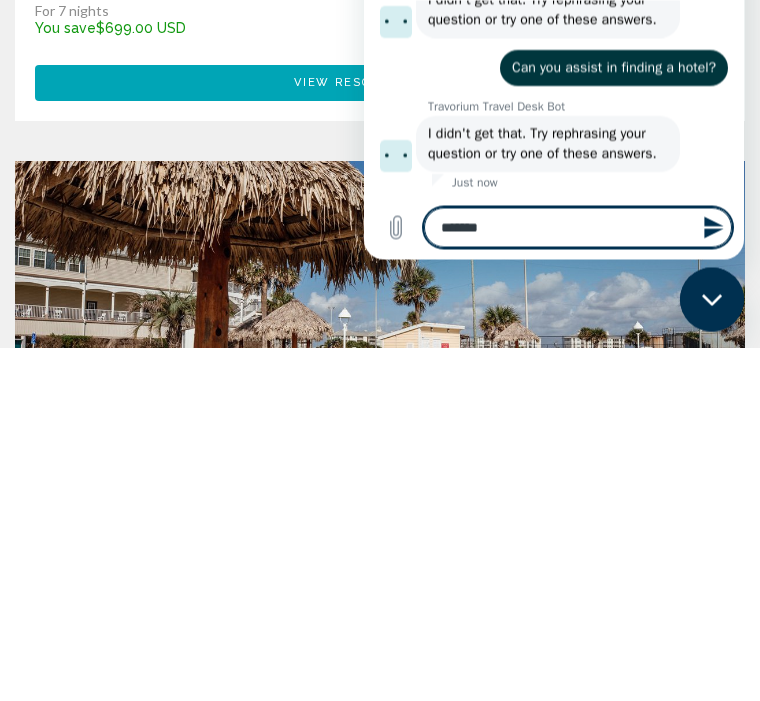 type on "**********" 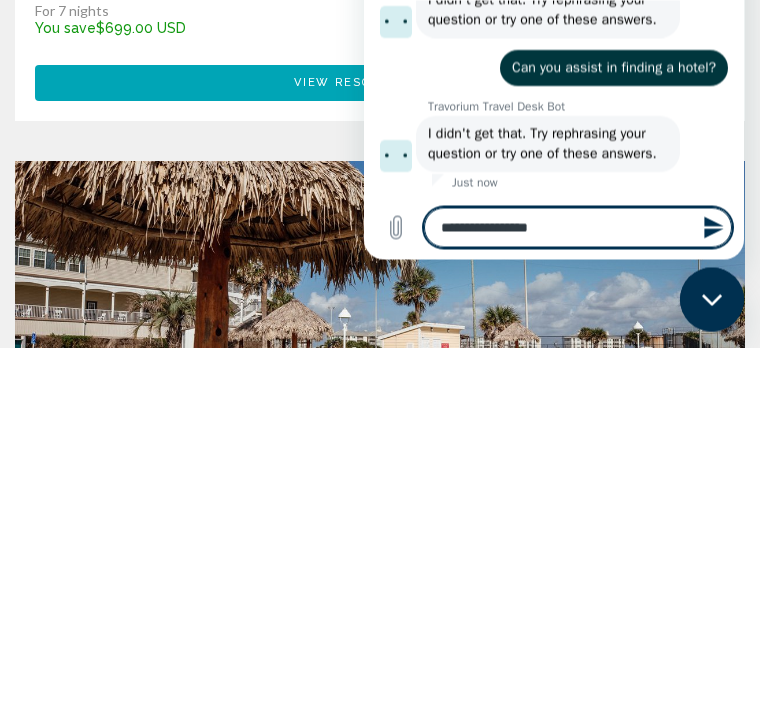 type on "**********" 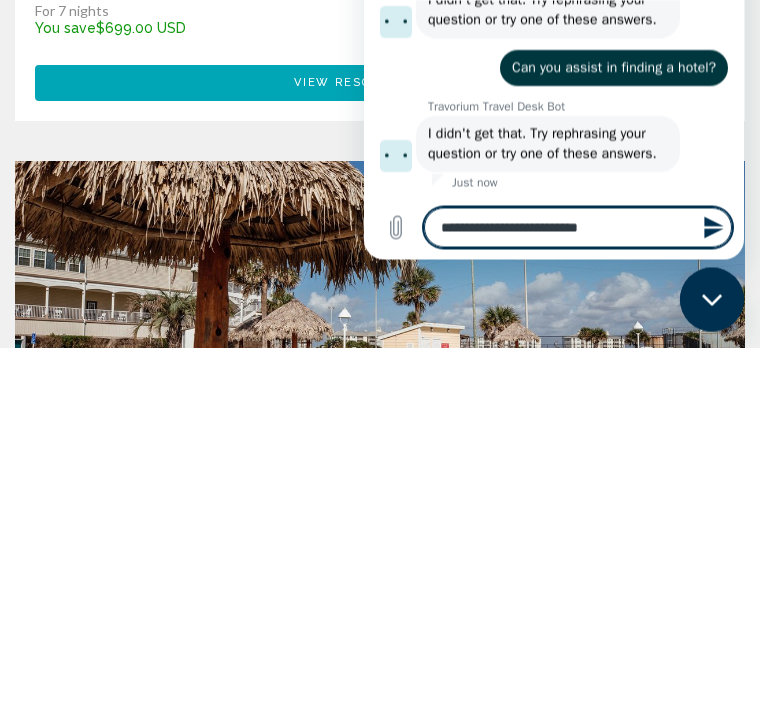 type on "**********" 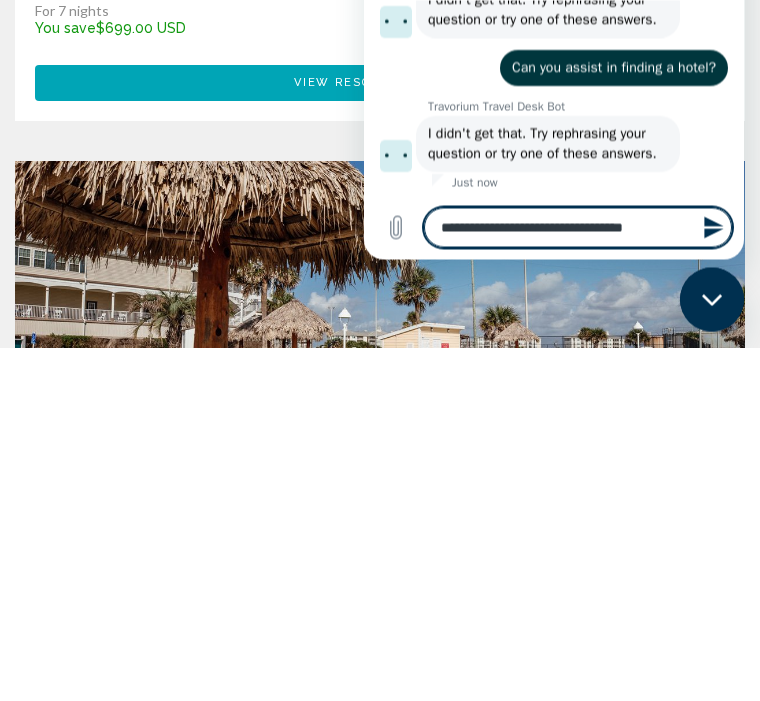 type on "**********" 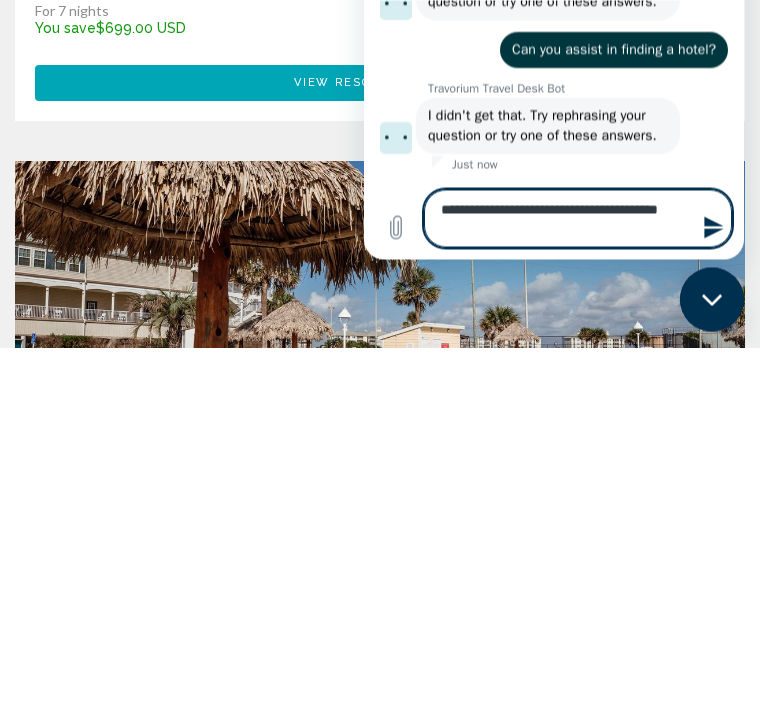 type on "**********" 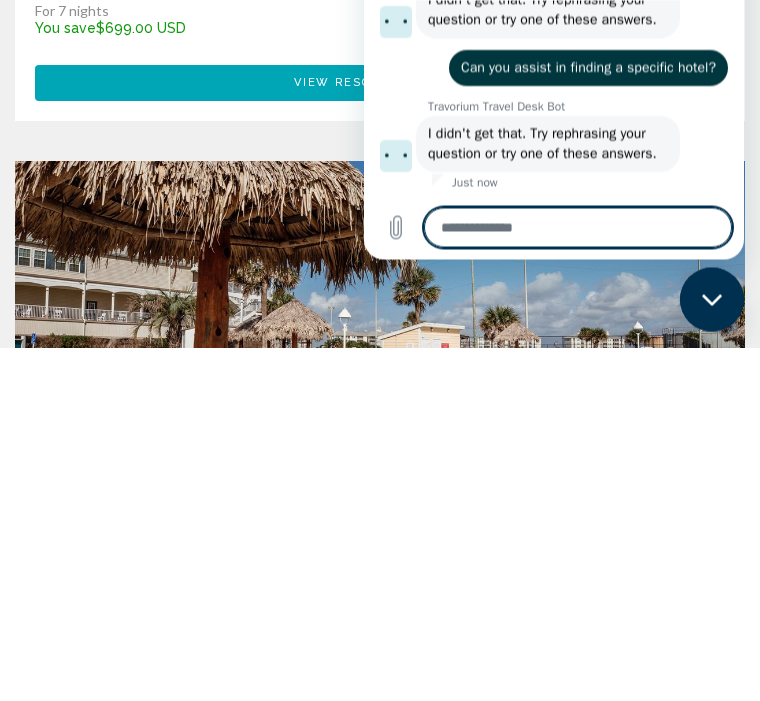 scroll, scrollTop: 468, scrollLeft: 0, axis: vertical 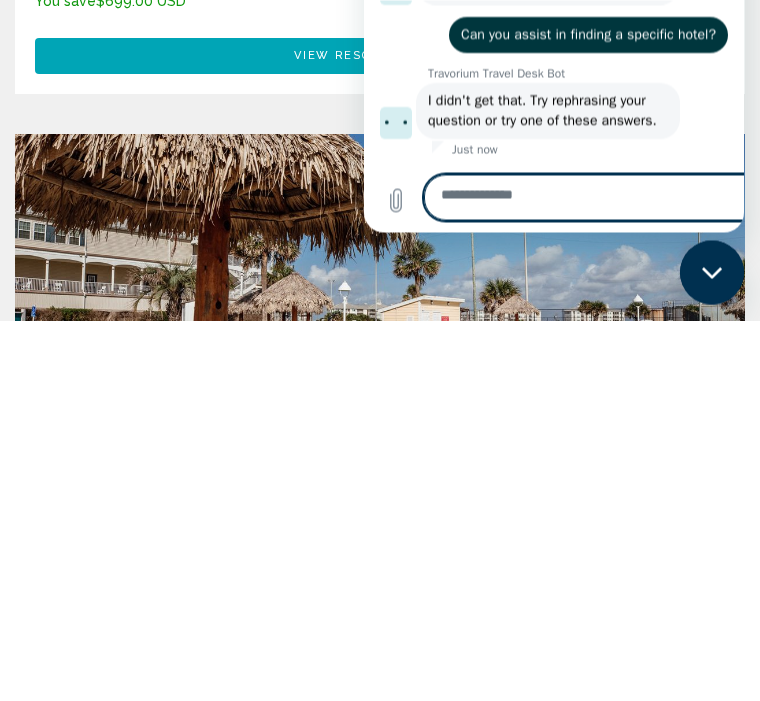 type on "*" 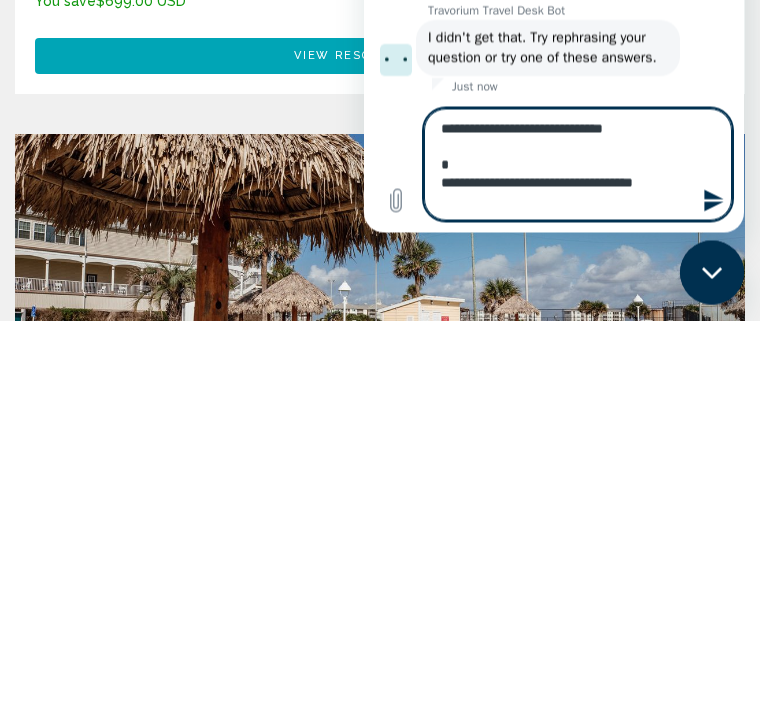 type on "**********" 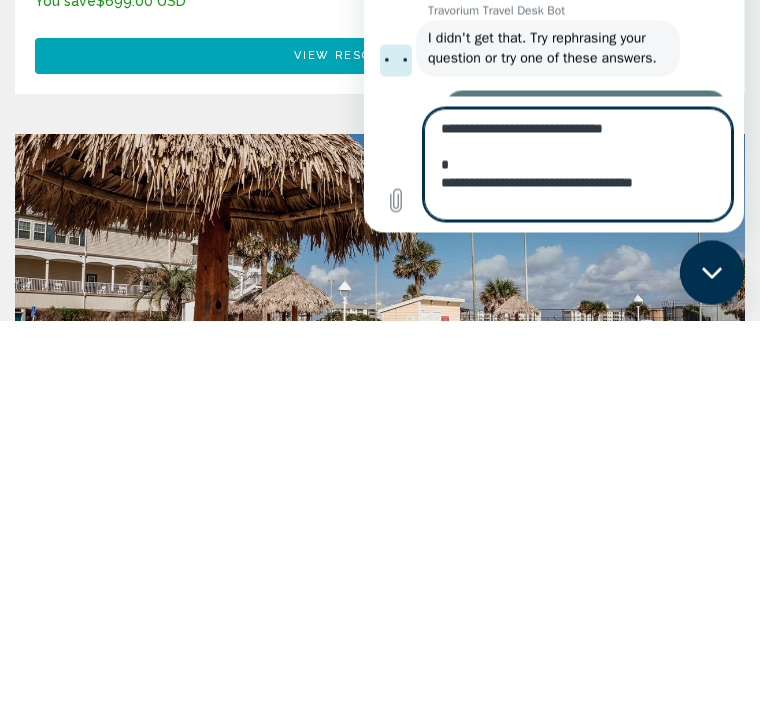 type 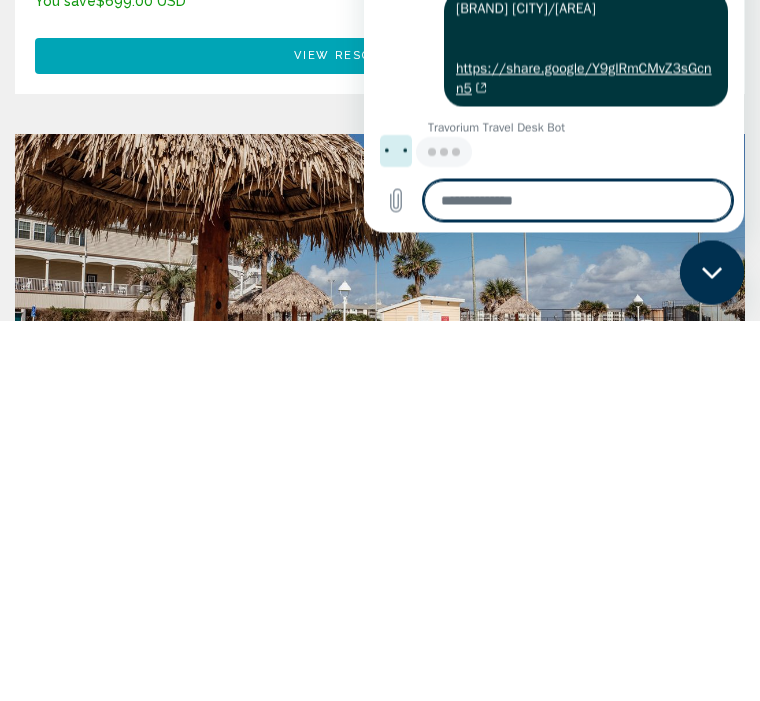 scroll, scrollTop: 634, scrollLeft: 0, axis: vertical 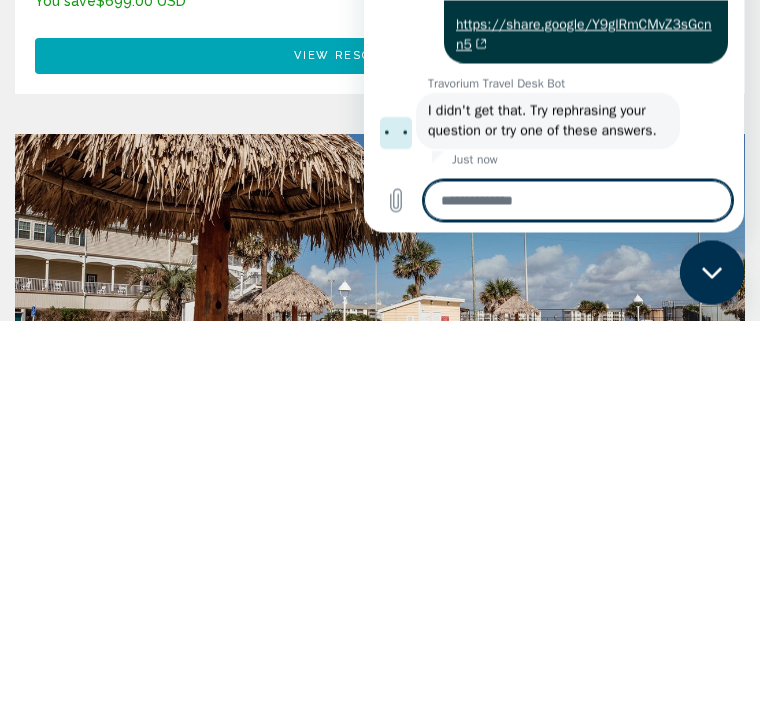 type on "*" 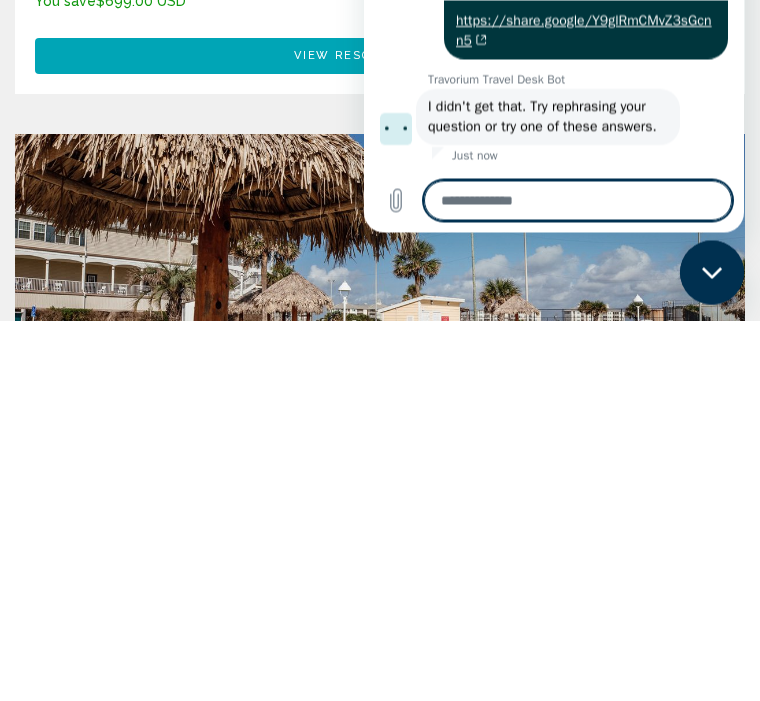 scroll, scrollTop: 702, scrollLeft: 0, axis: vertical 